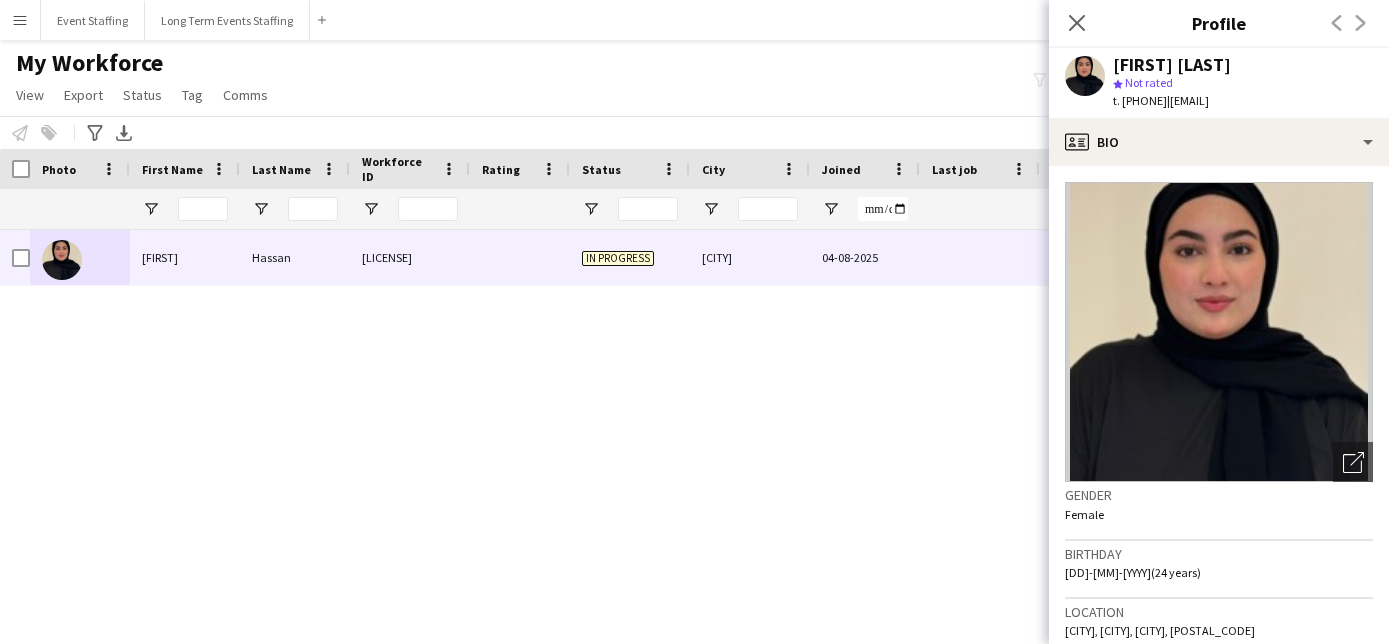 scroll, scrollTop: 0, scrollLeft: 0, axis: both 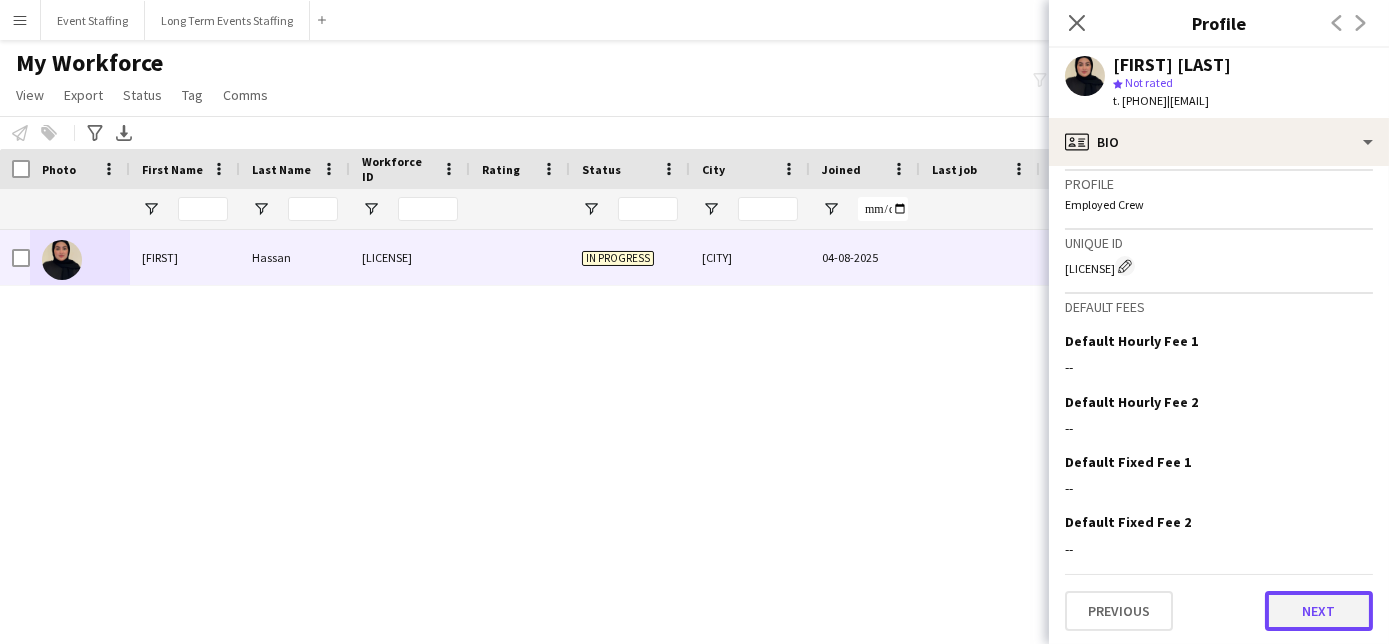 click on "Next" 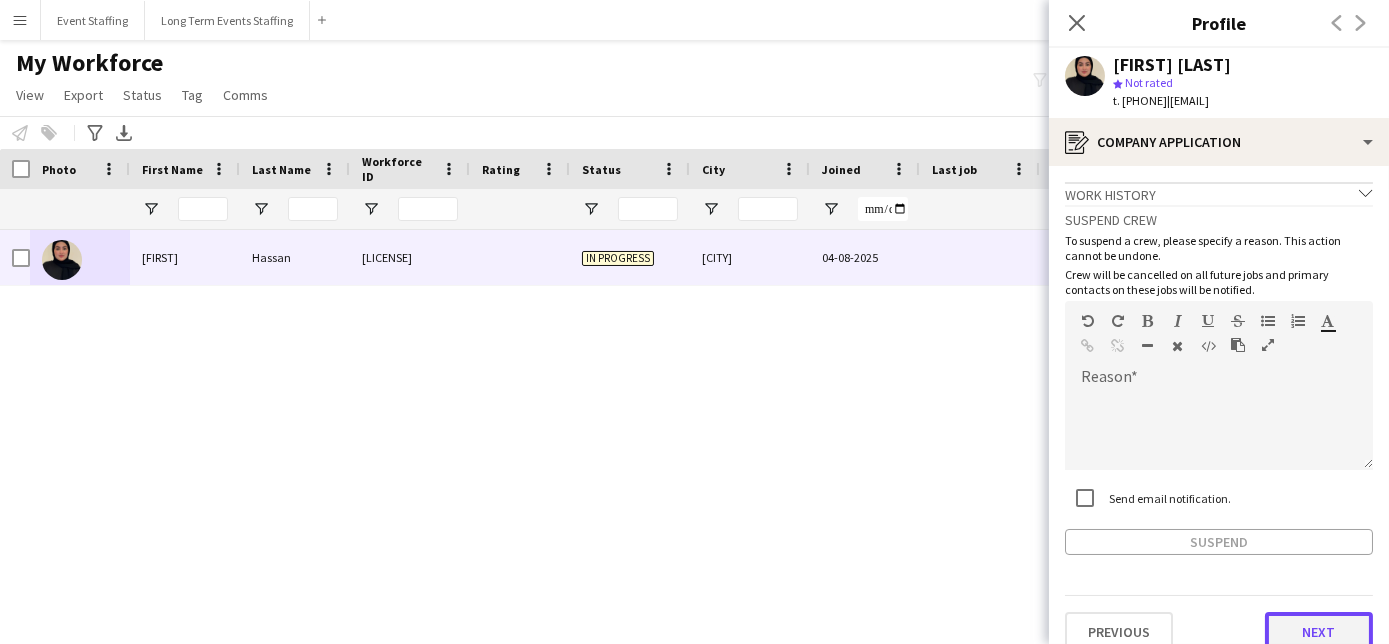 click on "Next" 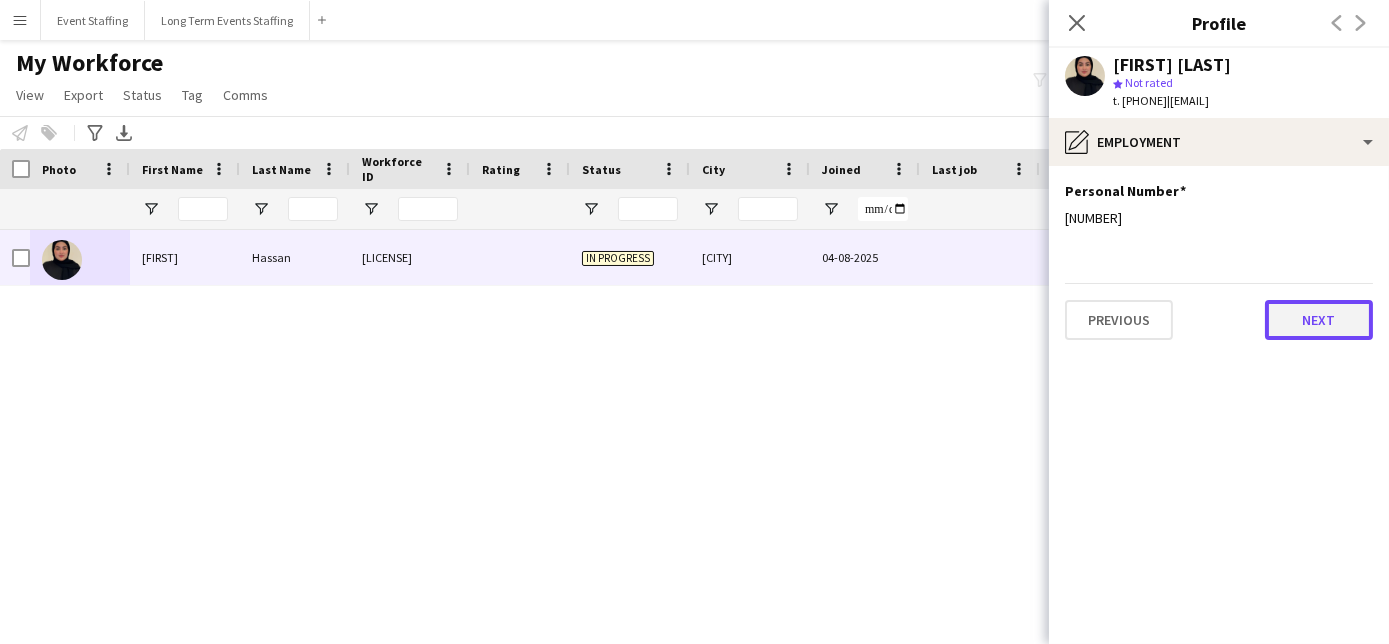 click on "Next" 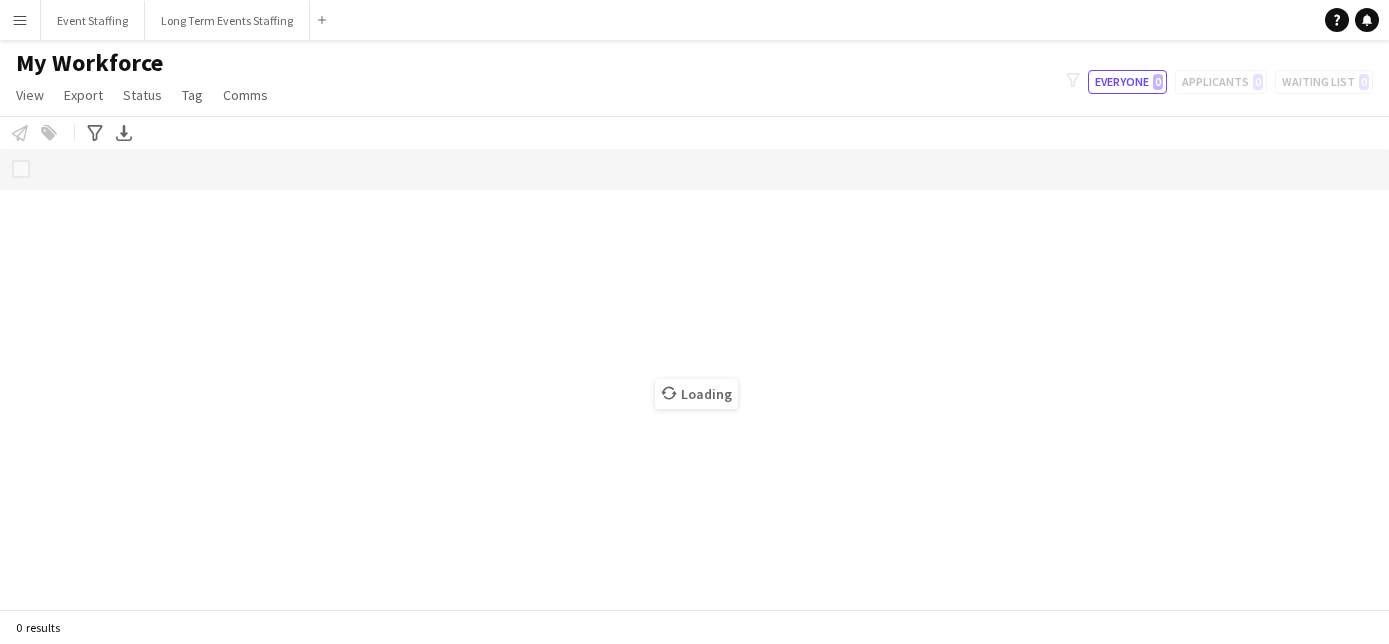scroll, scrollTop: 0, scrollLeft: 0, axis: both 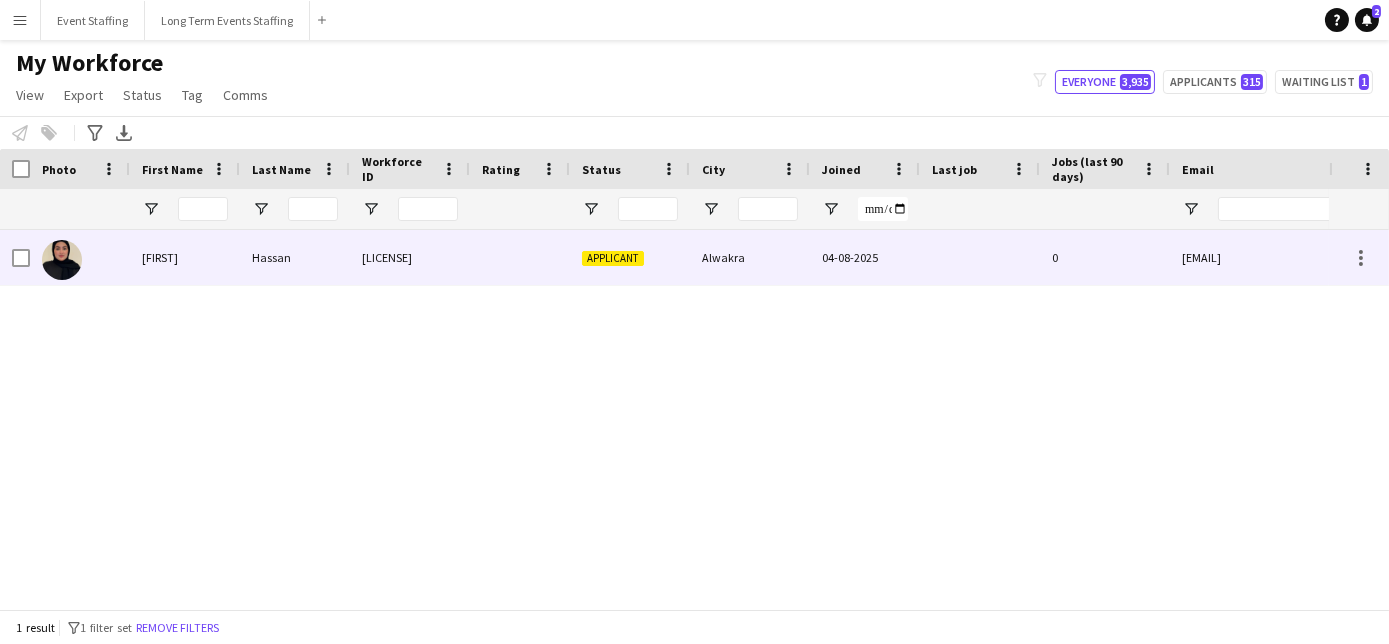 click on "[FIRST]" at bounding box center [185, 257] 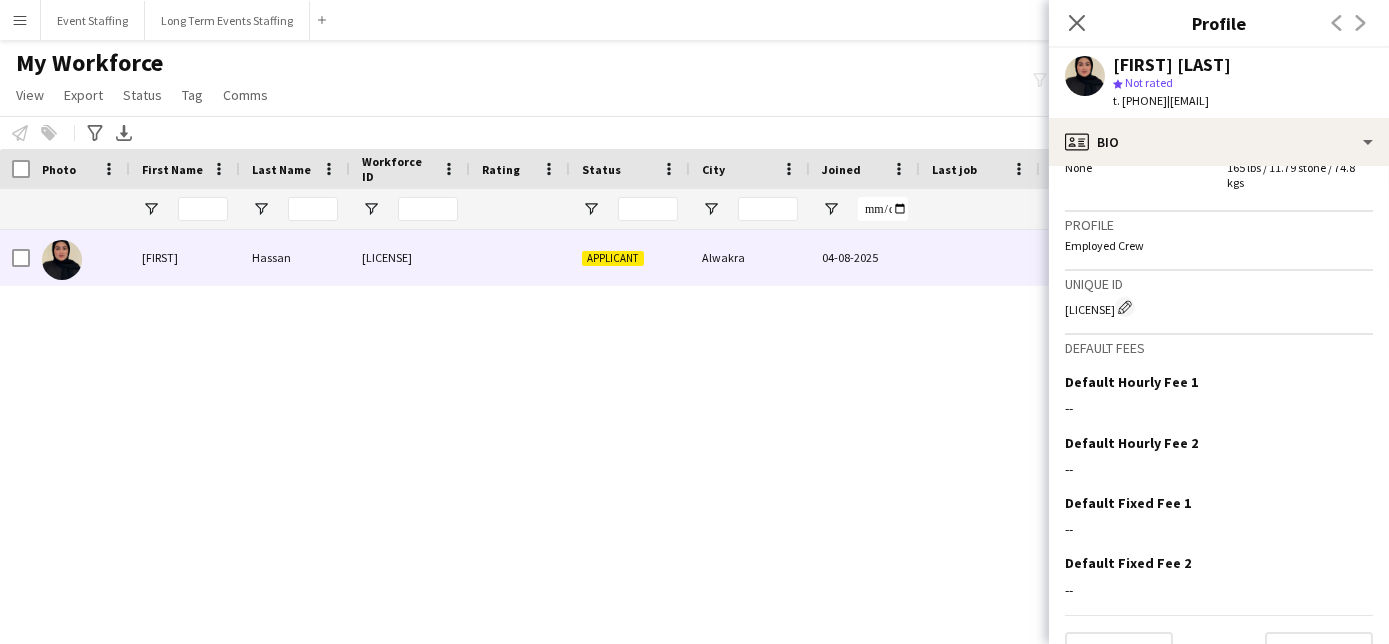 scroll, scrollTop: 1286, scrollLeft: 0, axis: vertical 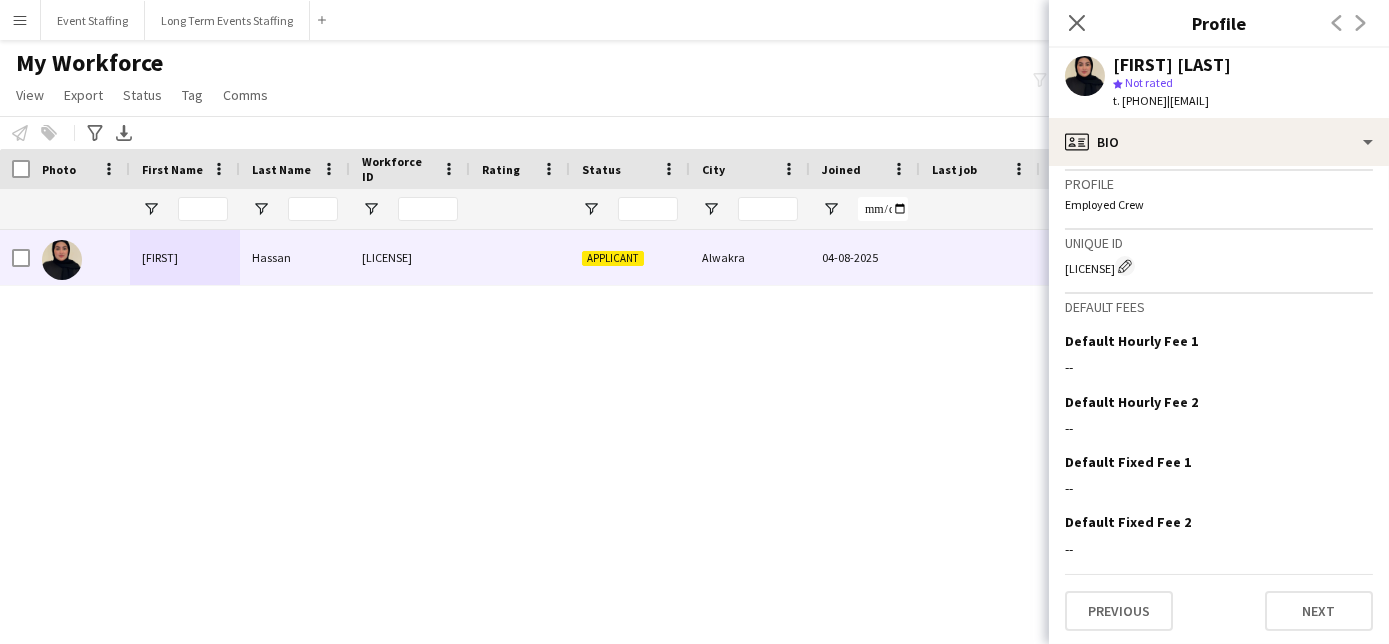 click on "Previous   Next" 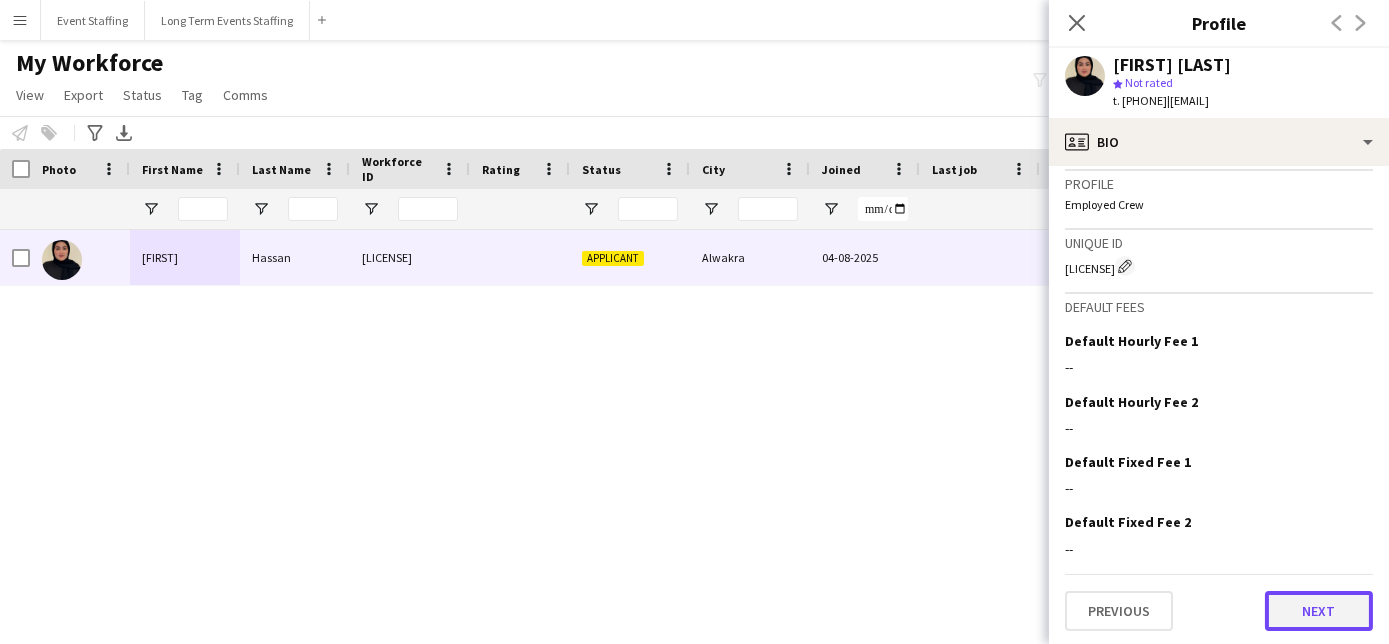 click on "Next" 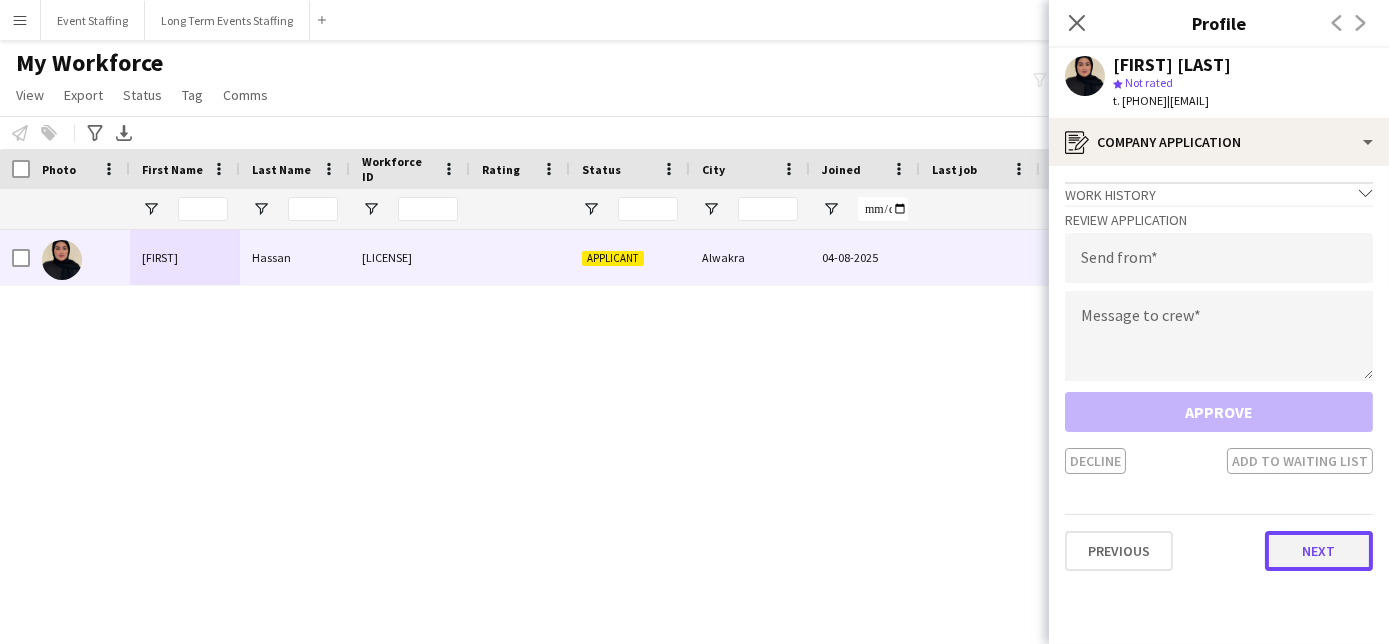 click on "Next" 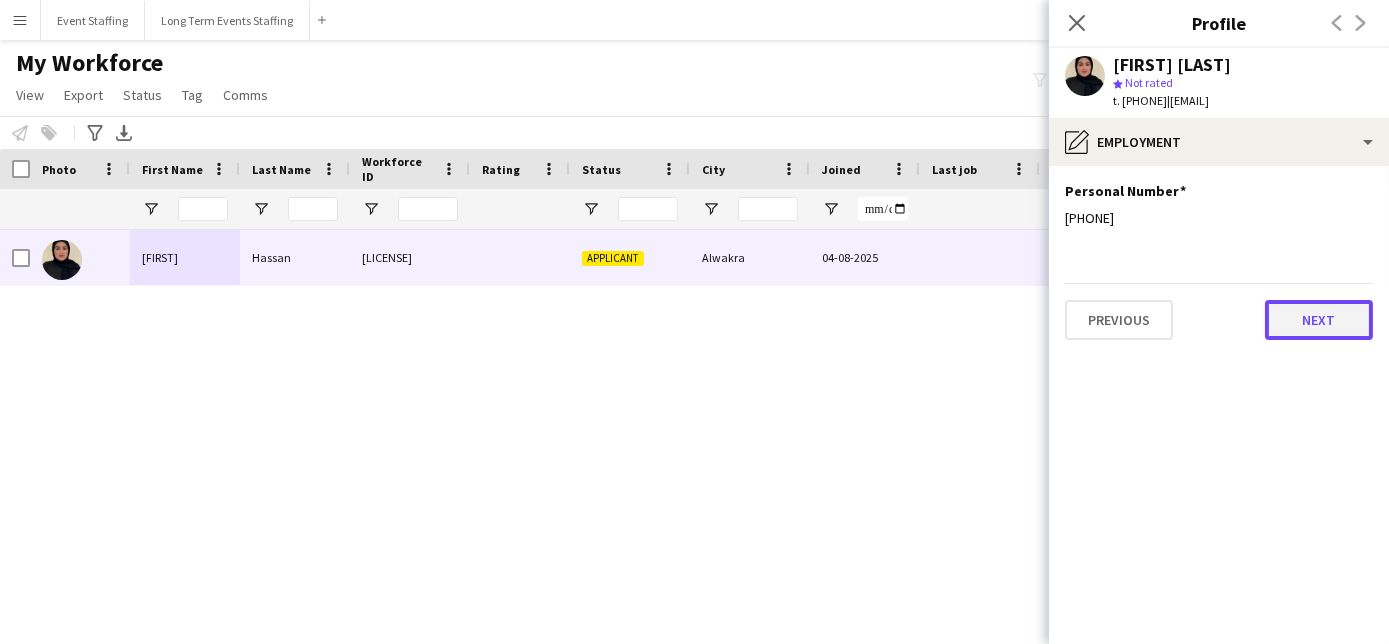 click on "Next" 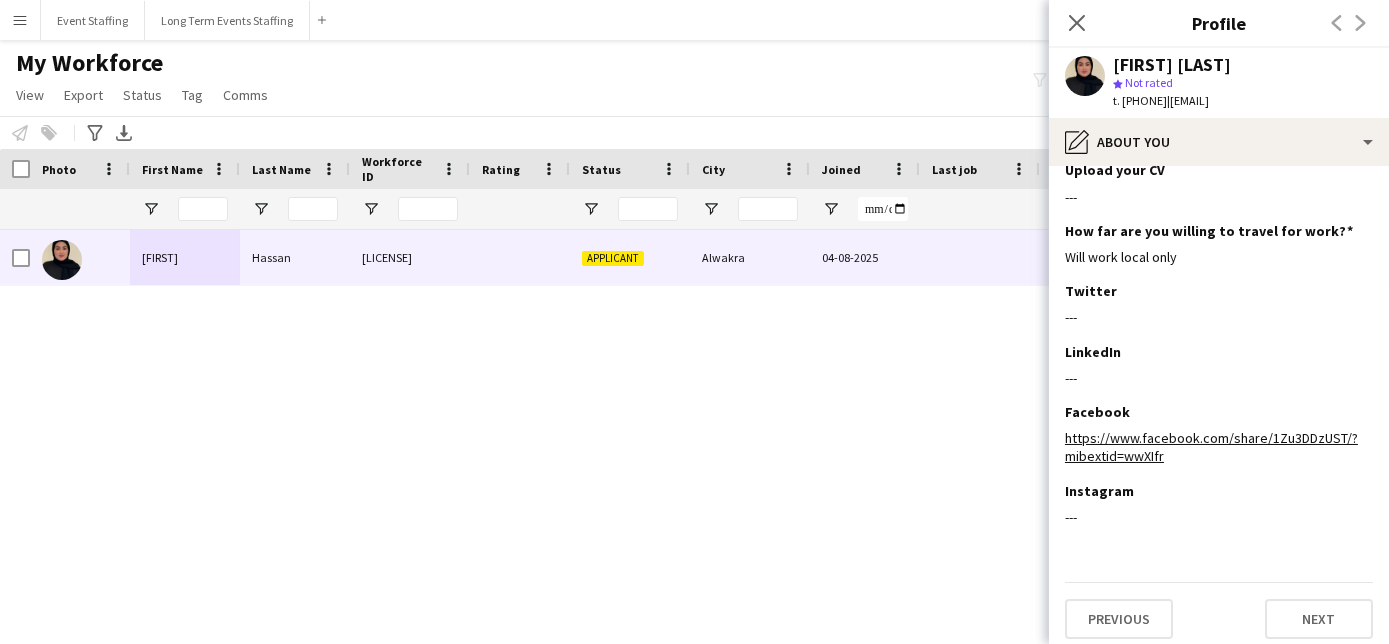 scroll, scrollTop: 328, scrollLeft: 0, axis: vertical 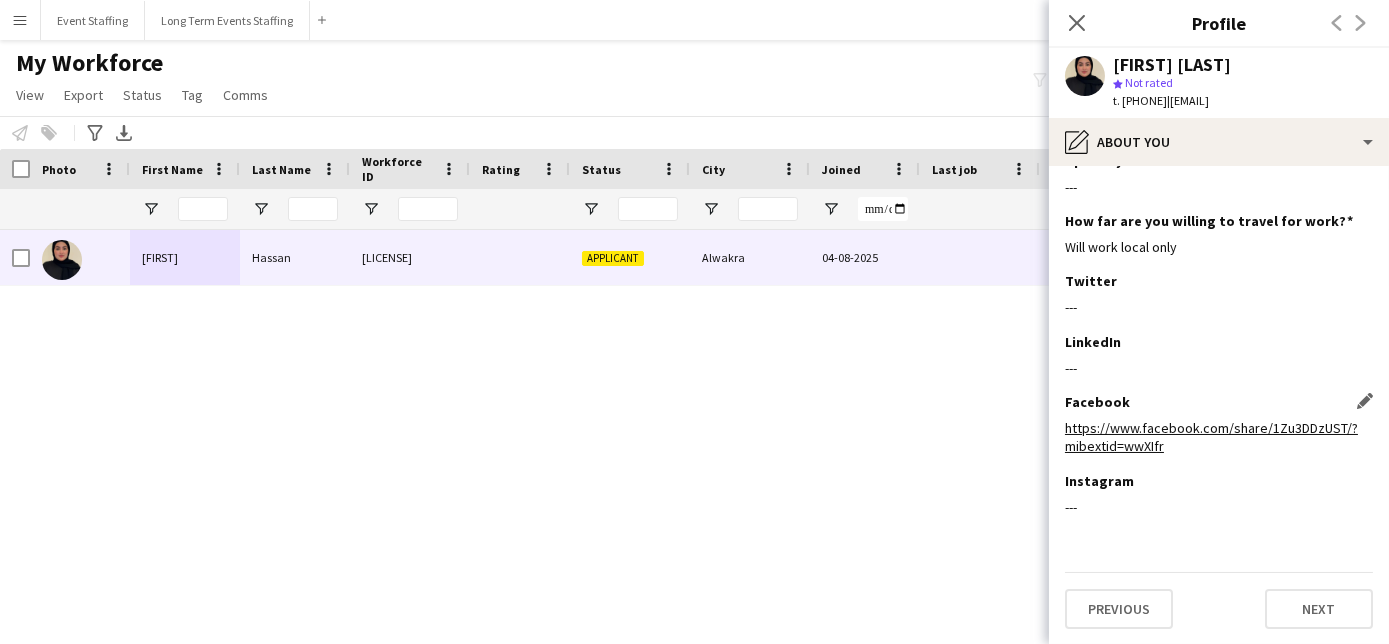 click on "https://www.facebook.com/share/1Zu3DDzUST/?mibextid=wwXIfr" 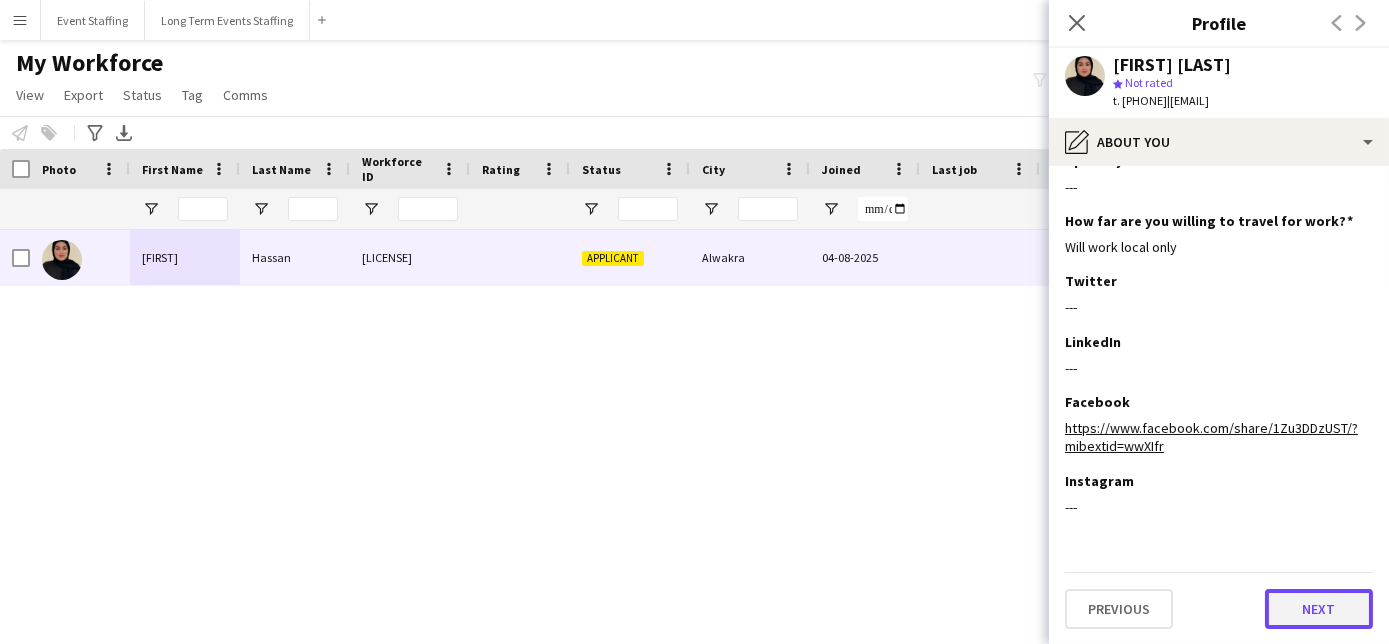click on "Next" 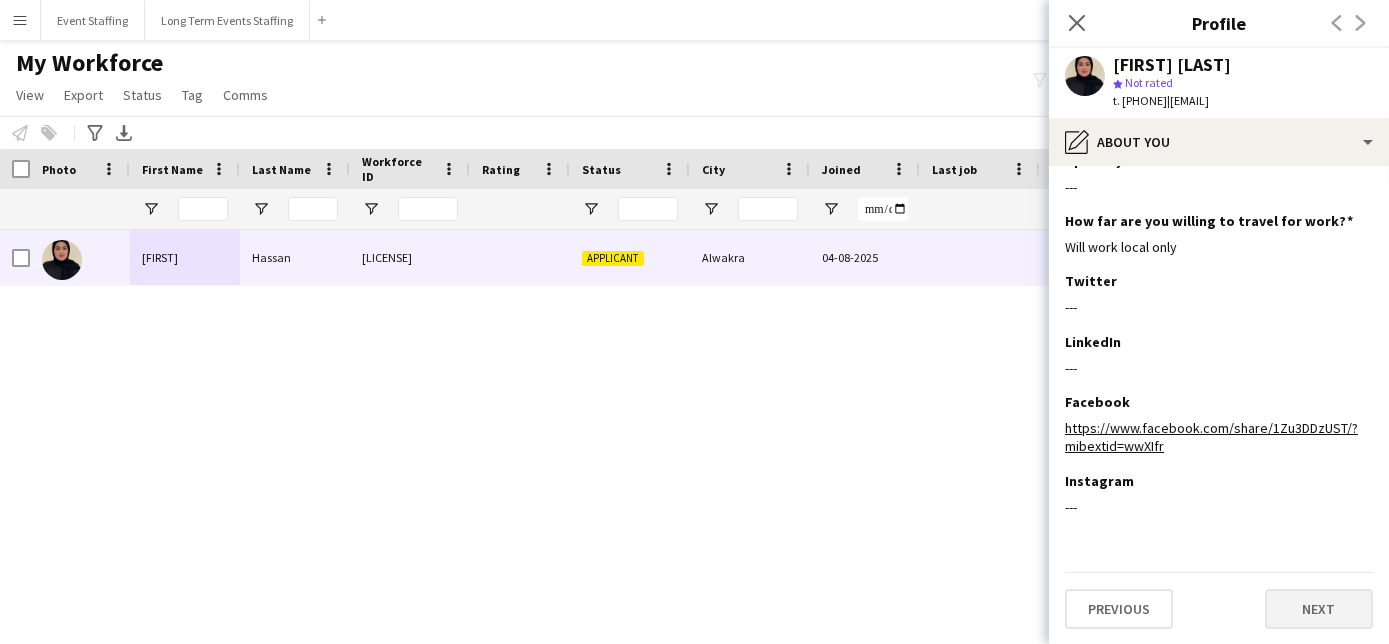 scroll, scrollTop: 0, scrollLeft: 0, axis: both 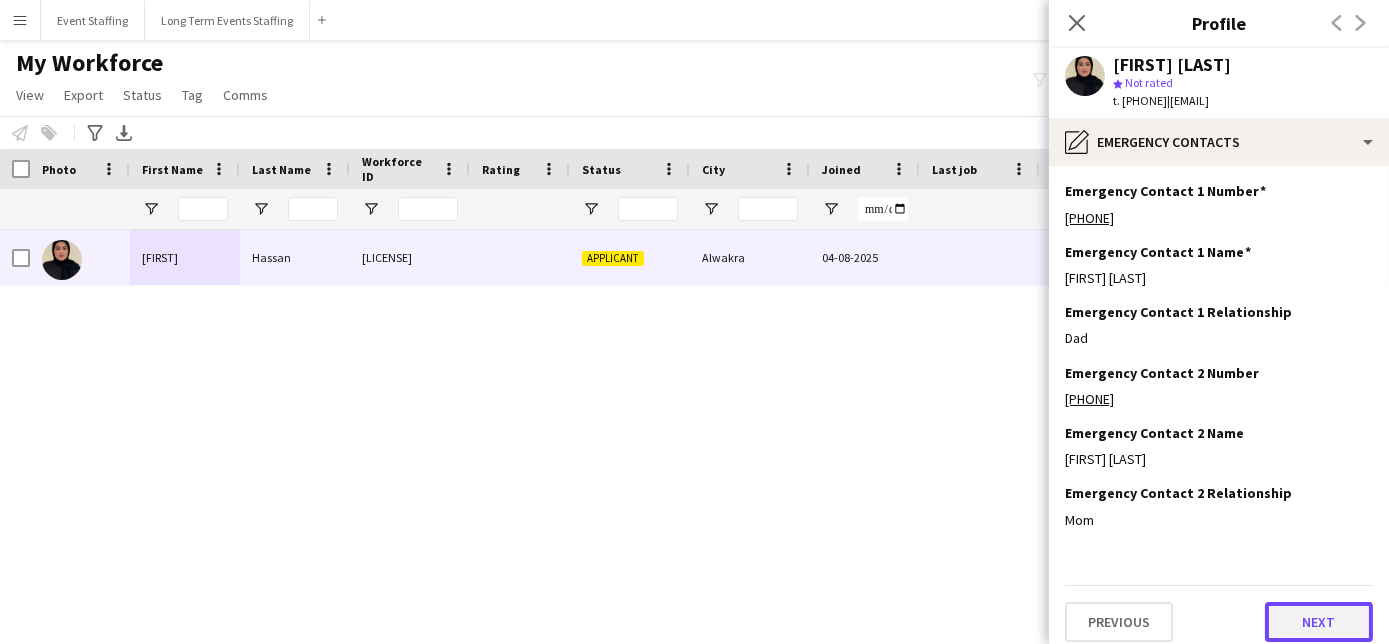 click on "Next" 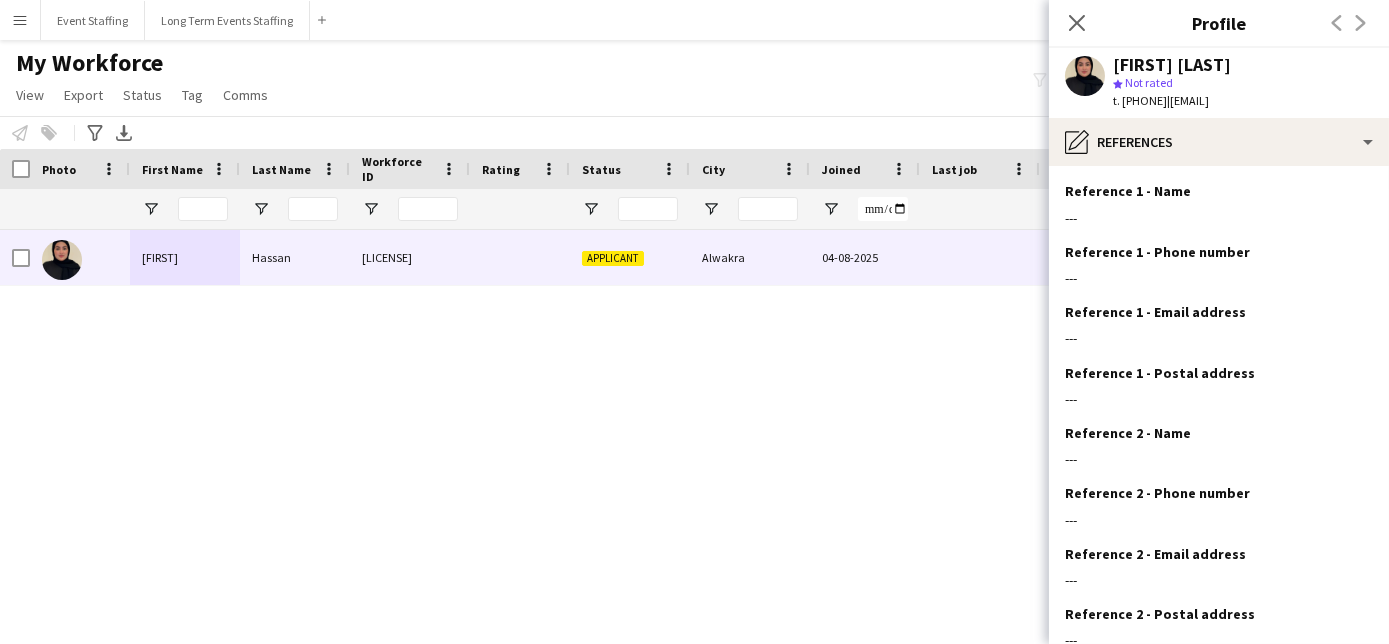scroll, scrollTop: 133, scrollLeft: 0, axis: vertical 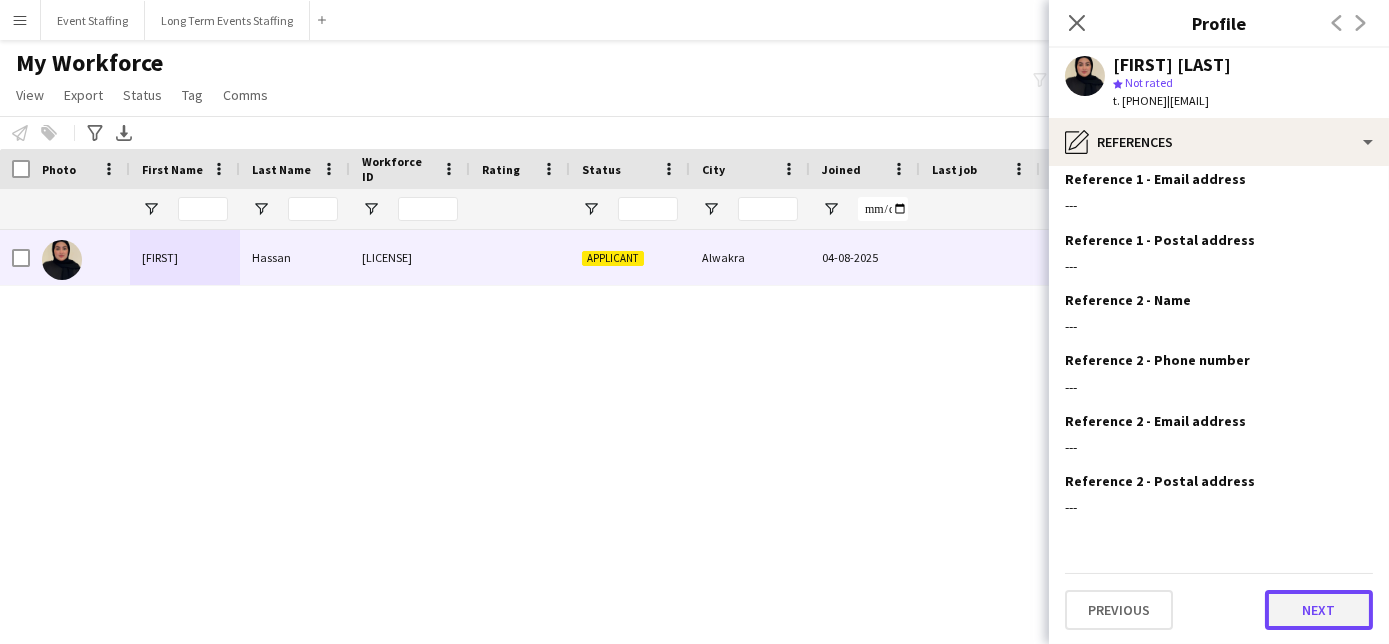 click on "Next" 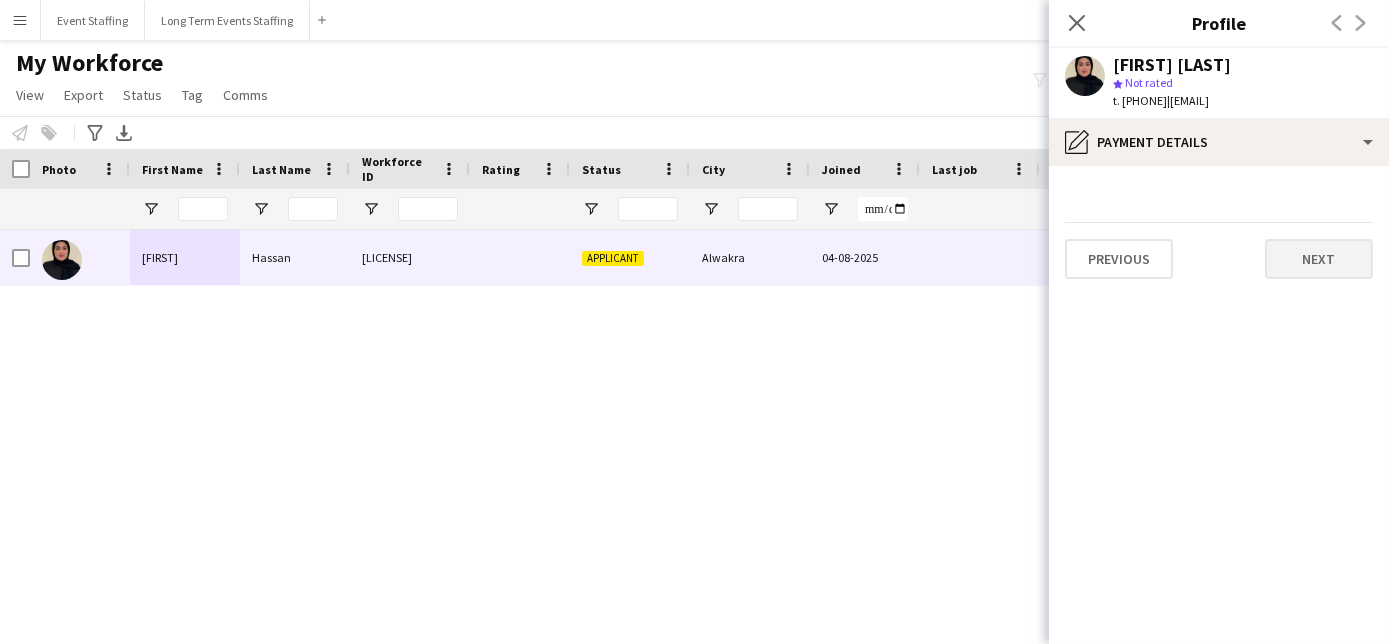 scroll, scrollTop: 0, scrollLeft: 0, axis: both 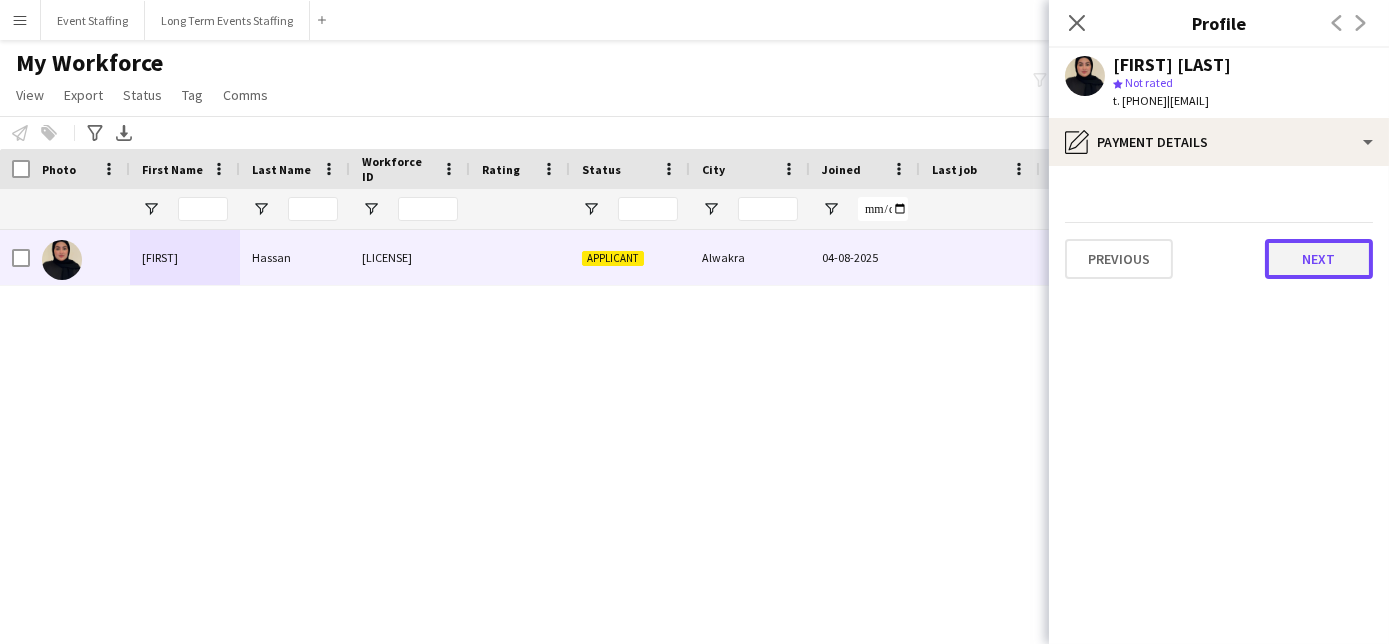 click on "Next" 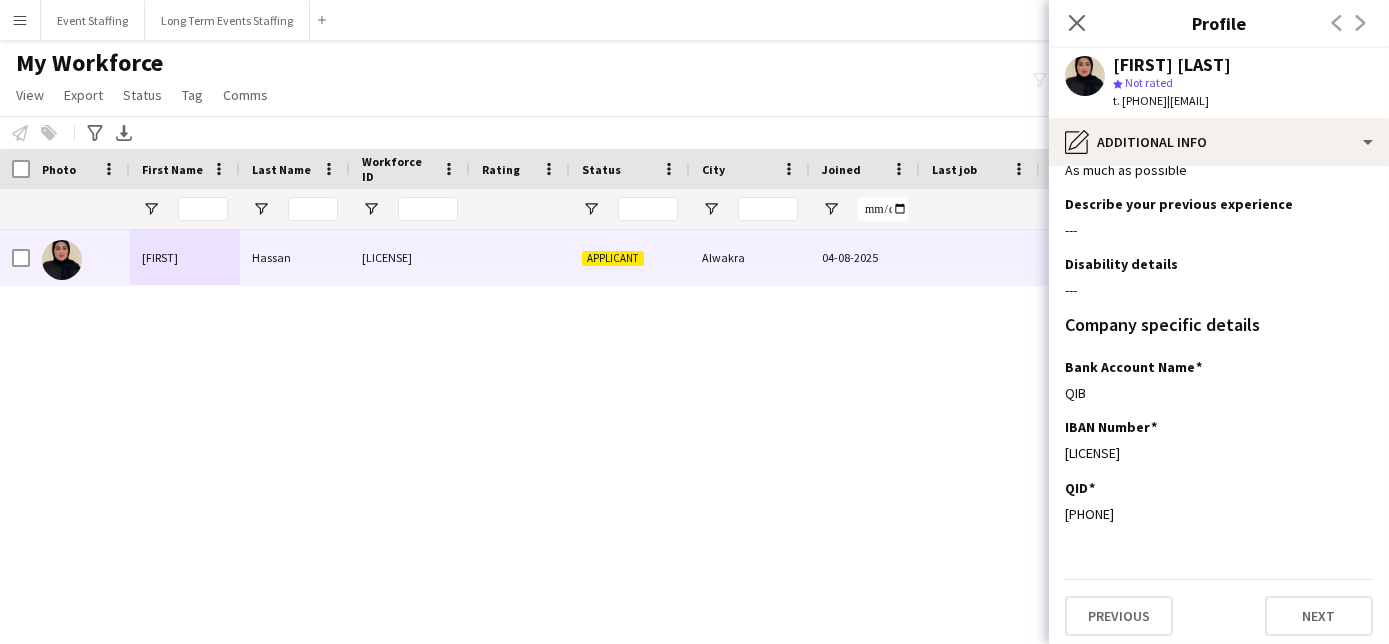 scroll, scrollTop: 50, scrollLeft: 0, axis: vertical 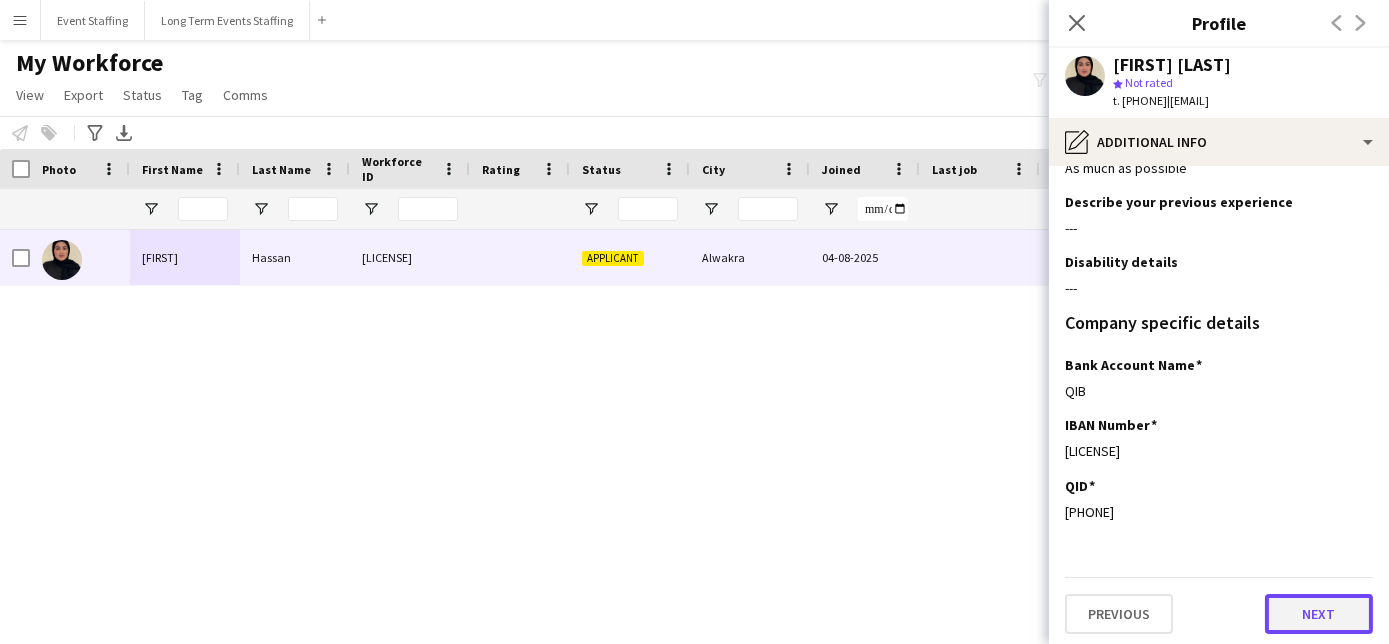 click on "Next" 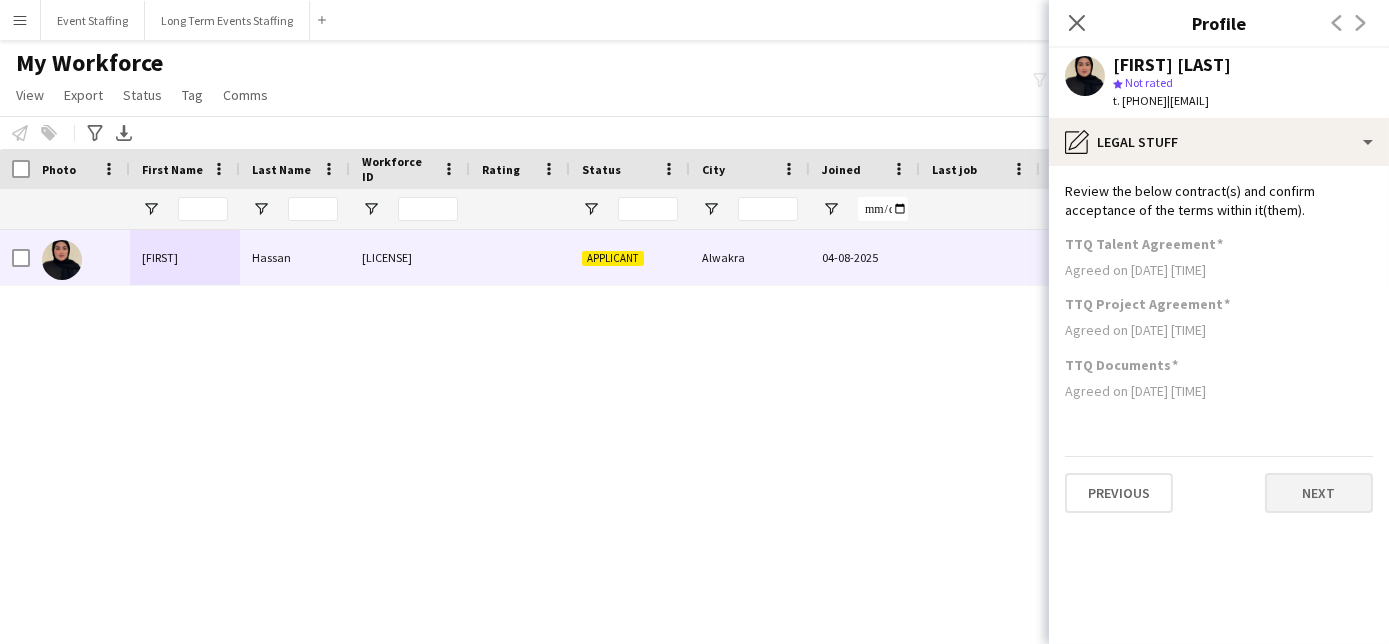 scroll, scrollTop: 0, scrollLeft: 0, axis: both 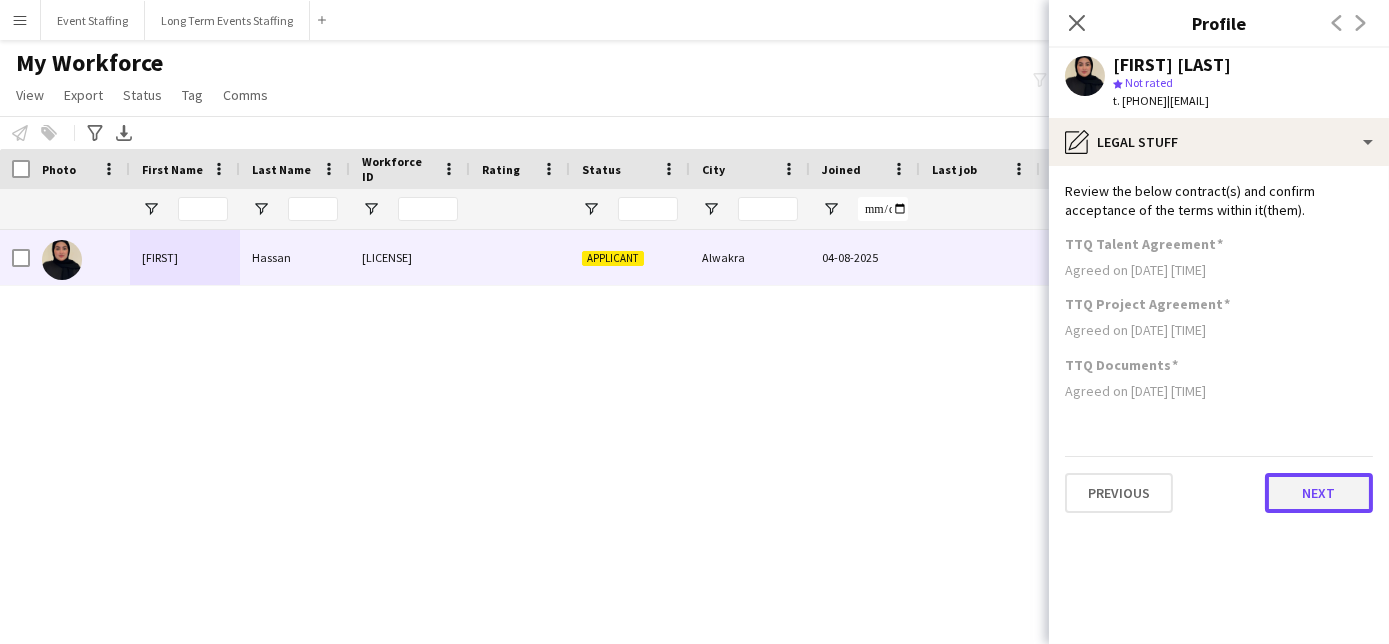 click on "Next" 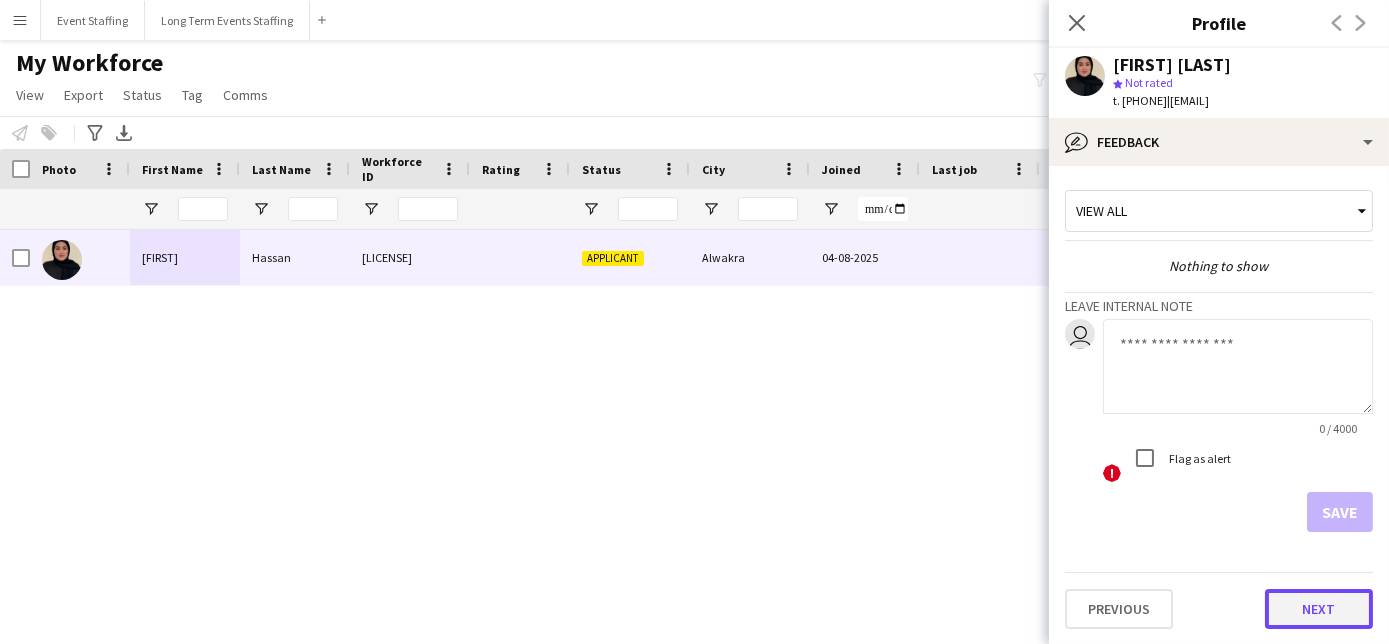 click on "Next" 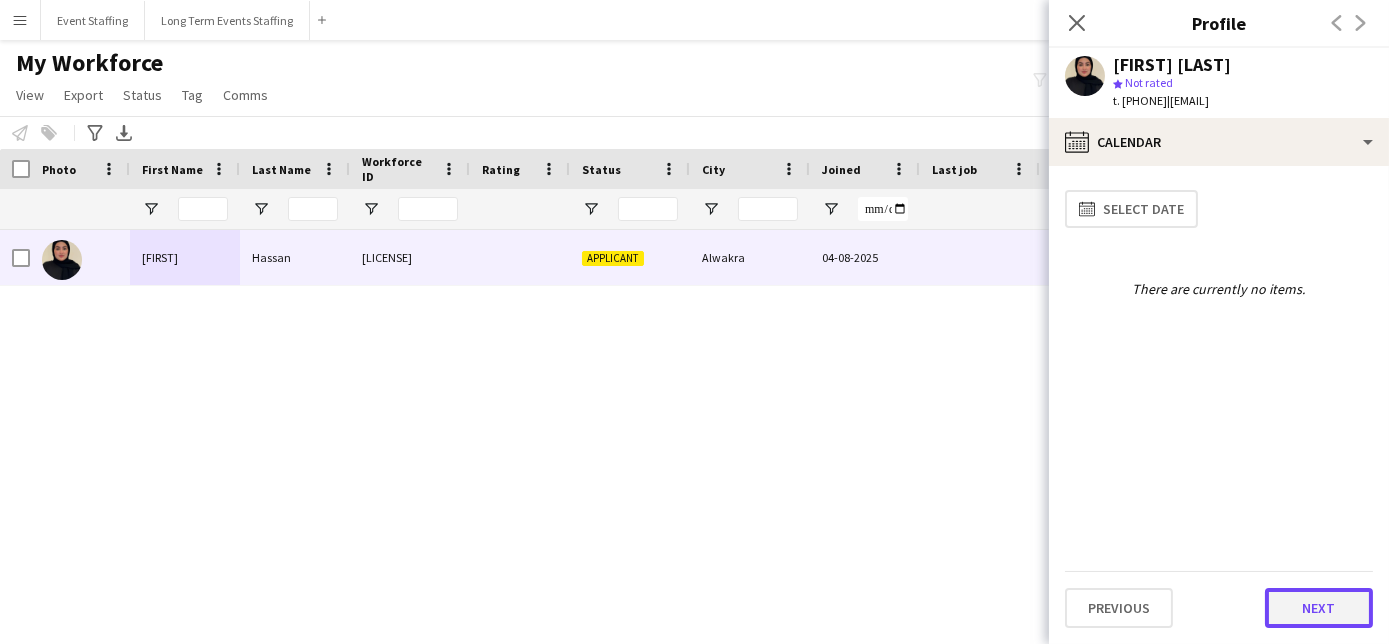 click on "Next" 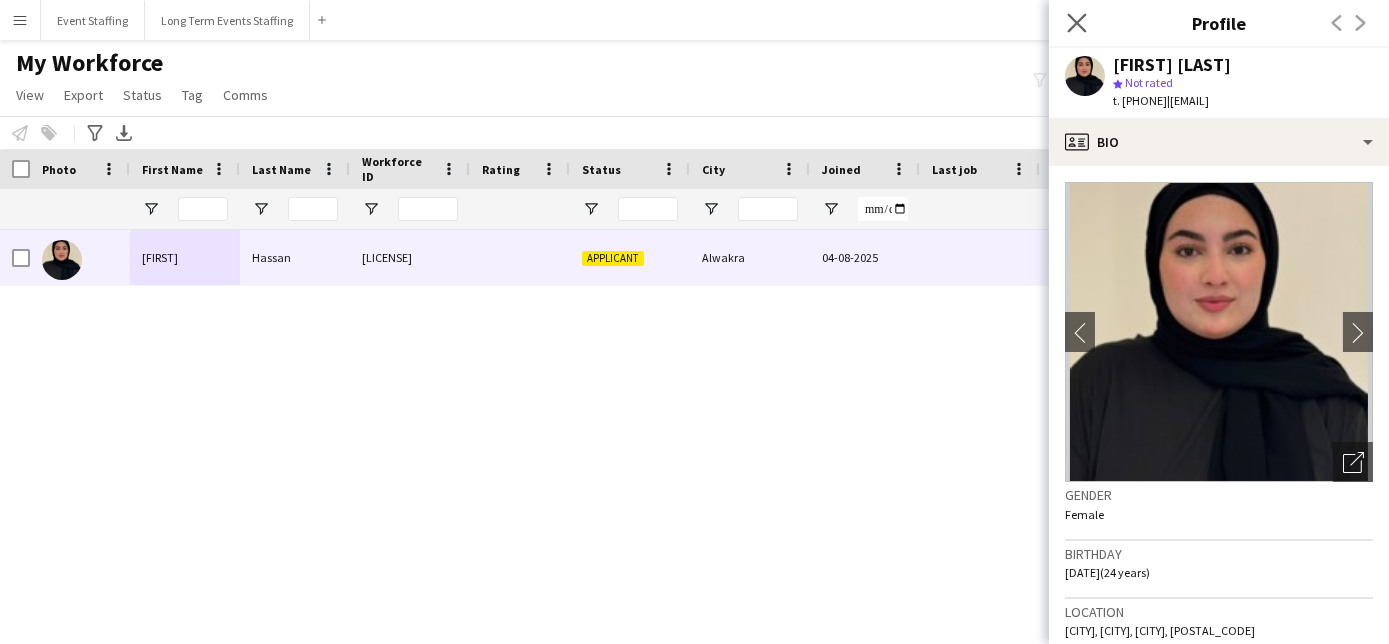click on "Close pop-in" 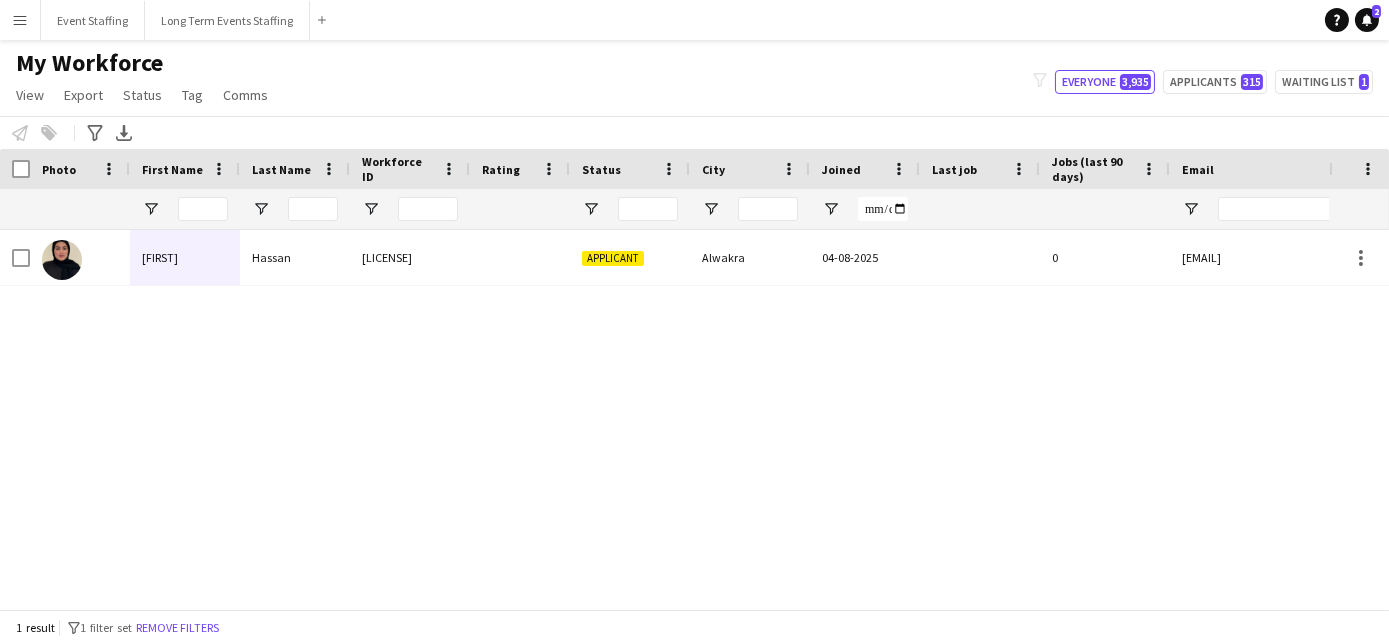 scroll, scrollTop: 0, scrollLeft: 213, axis: horizontal 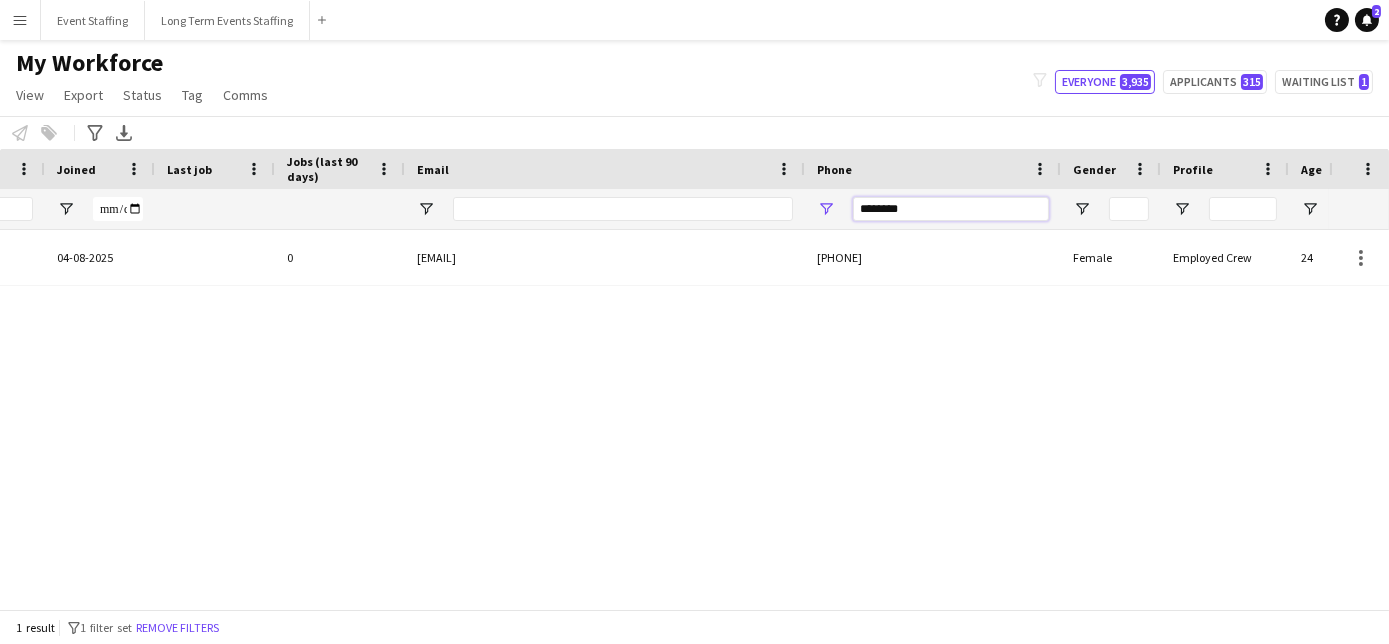 drag, startPoint x: 909, startPoint y: 217, endPoint x: 664, endPoint y: 133, distance: 259 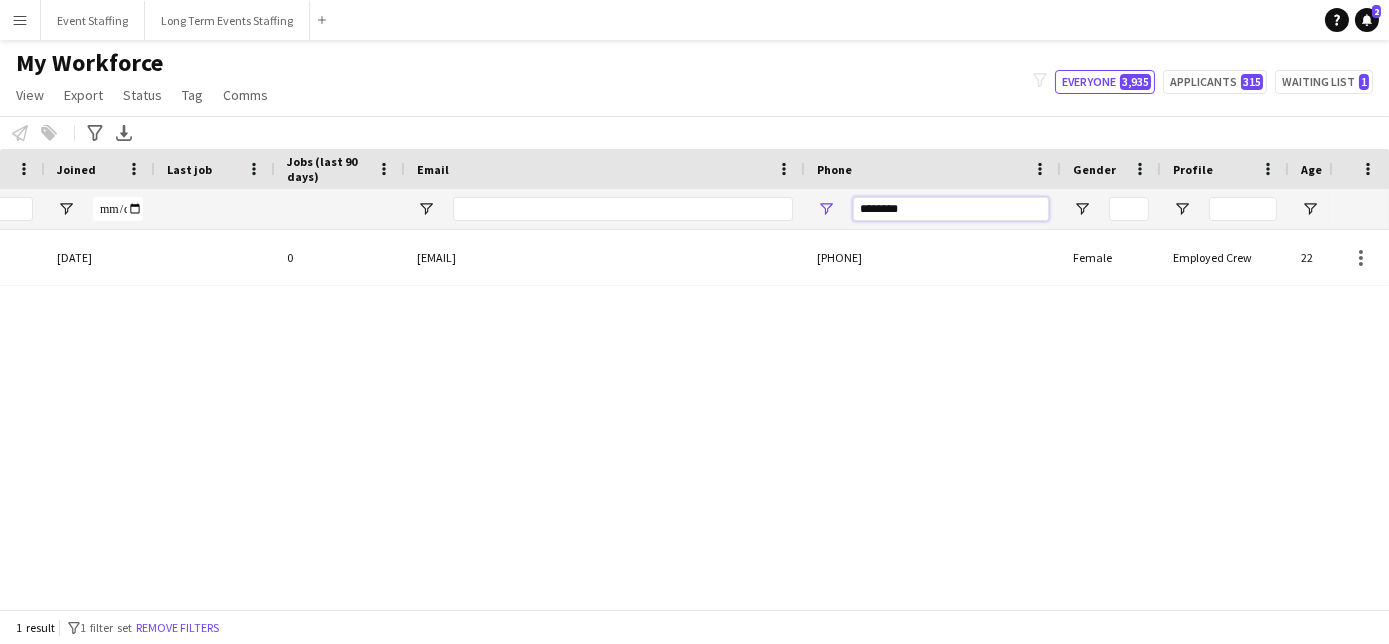 scroll, scrollTop: 0, scrollLeft: 525, axis: horizontal 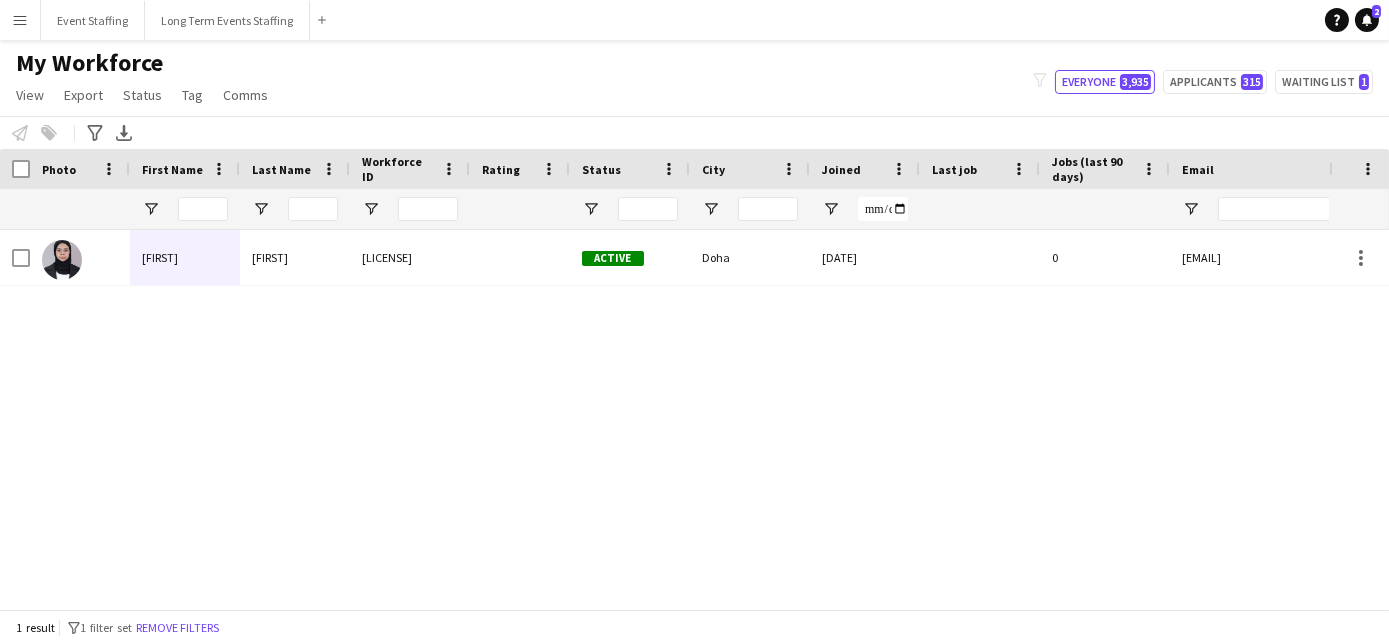 type on "********" 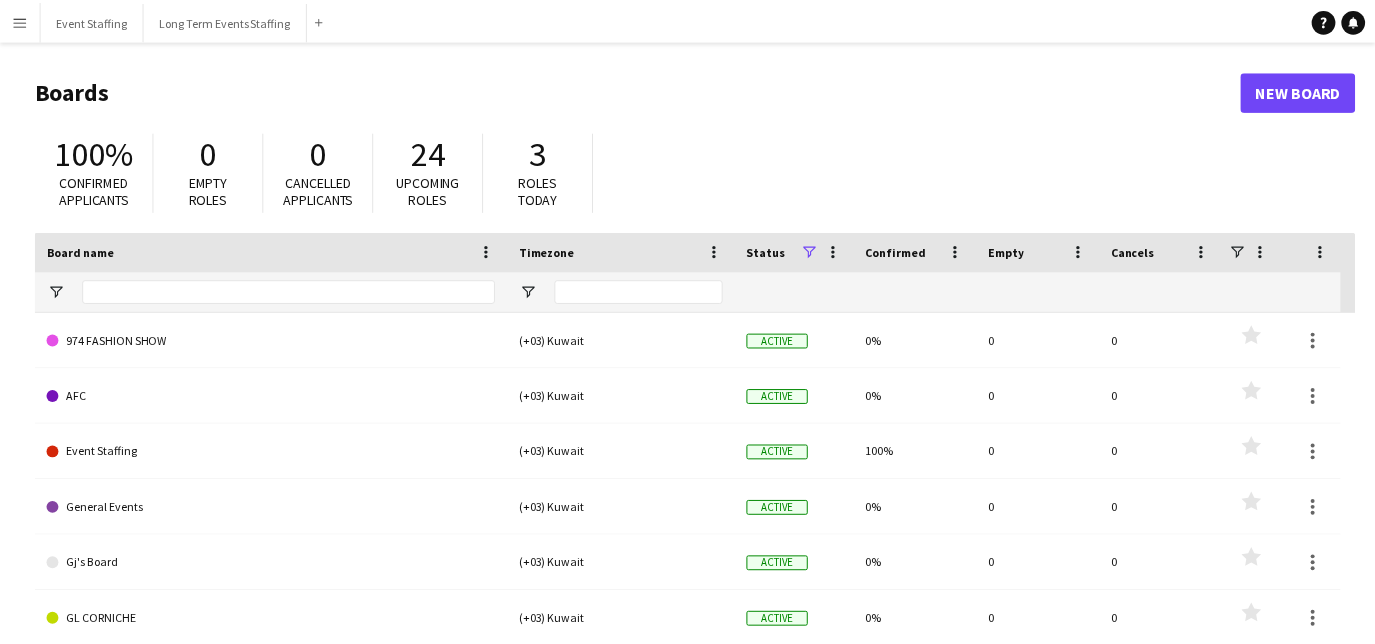 scroll, scrollTop: 0, scrollLeft: 0, axis: both 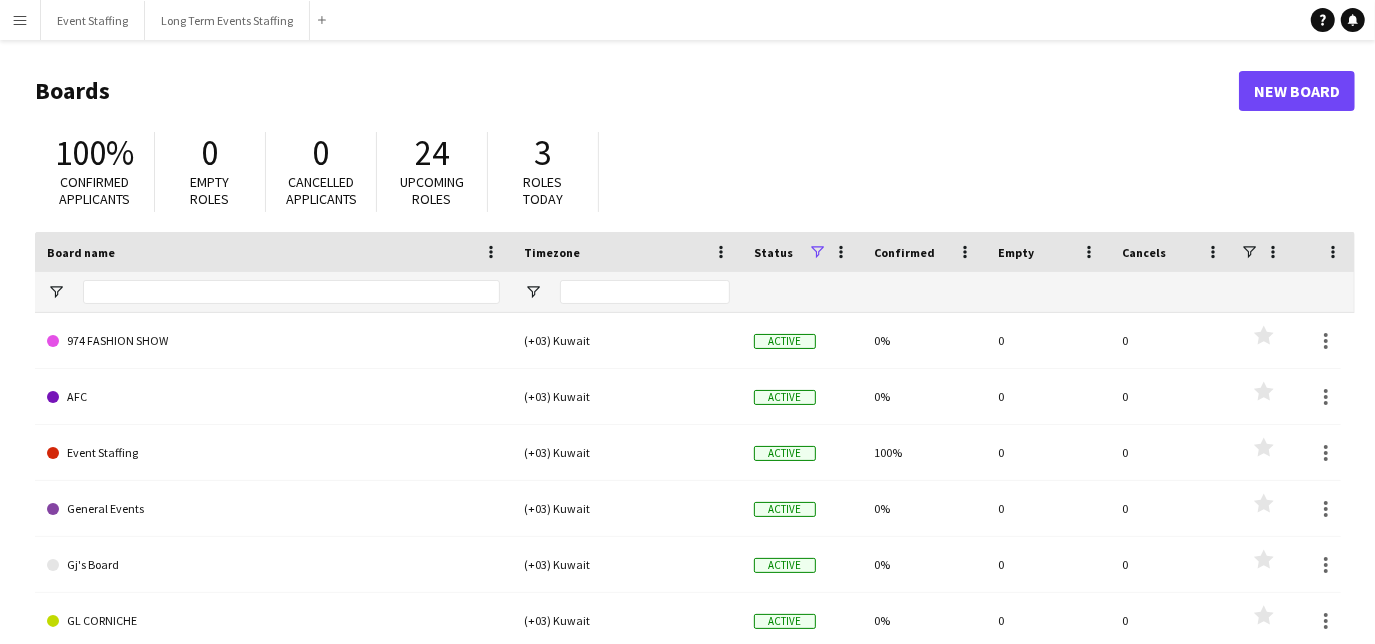 click on "Menu" at bounding box center [20, 20] 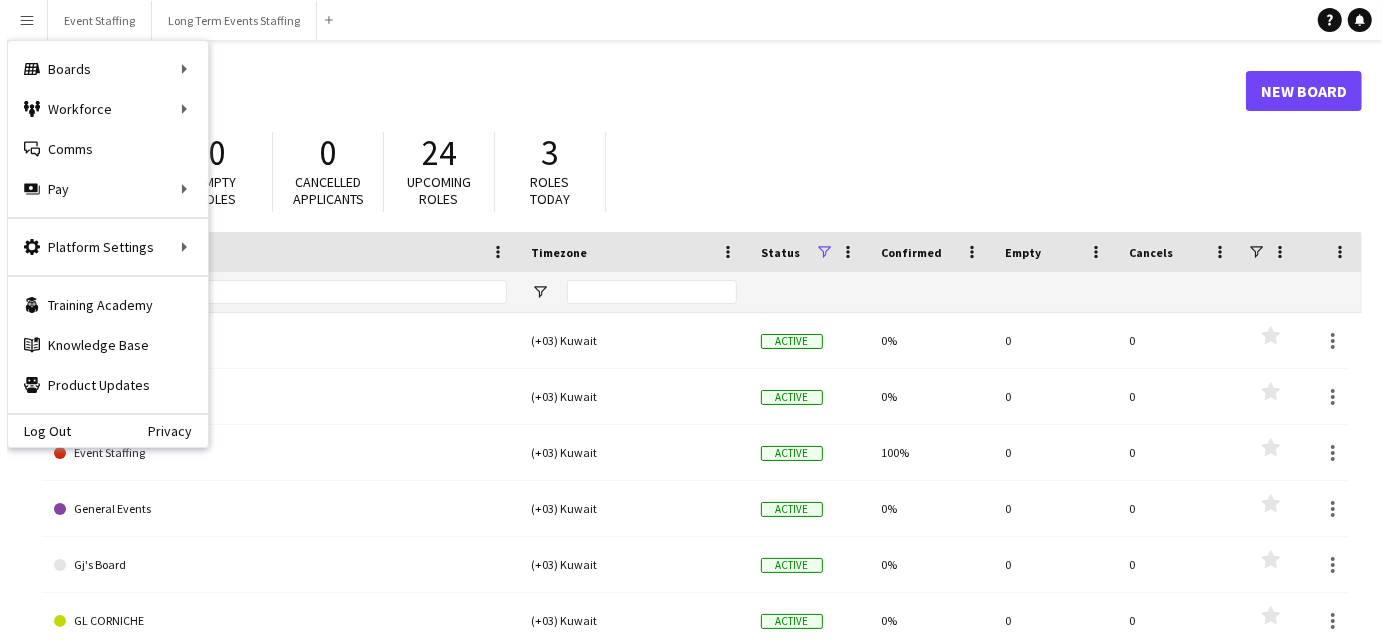 scroll, scrollTop: 0, scrollLeft: 0, axis: both 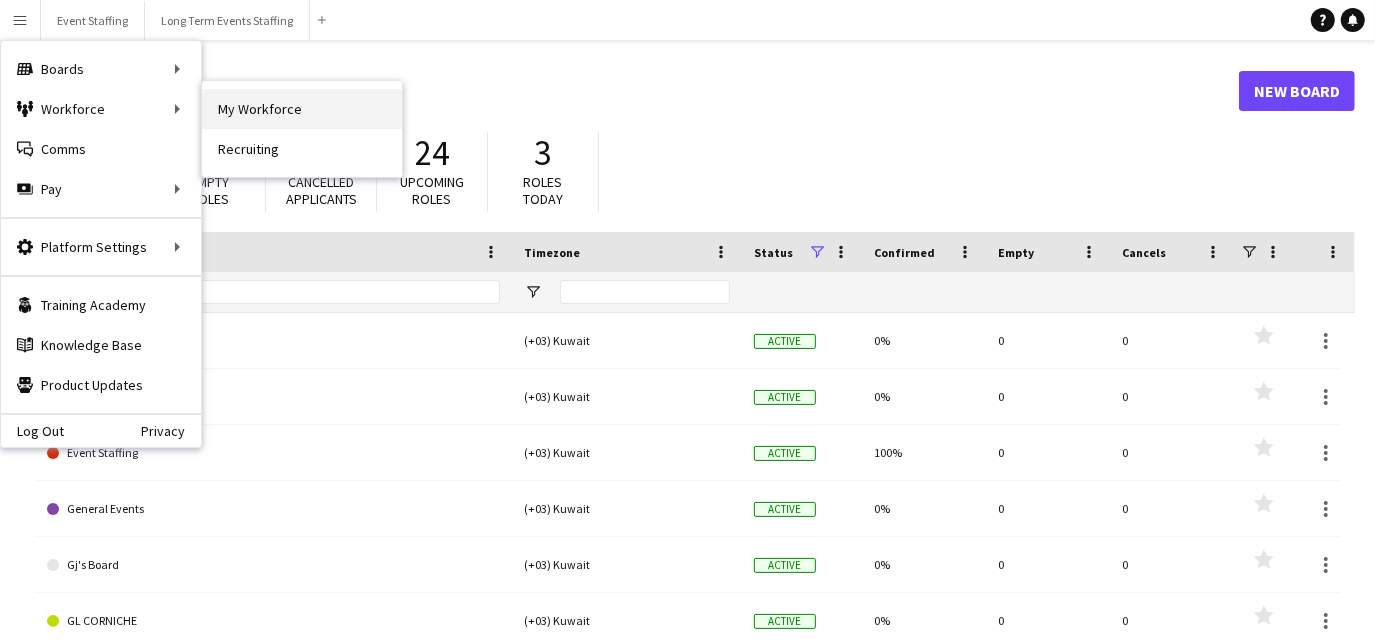 click on "My Workforce" at bounding box center (302, 109) 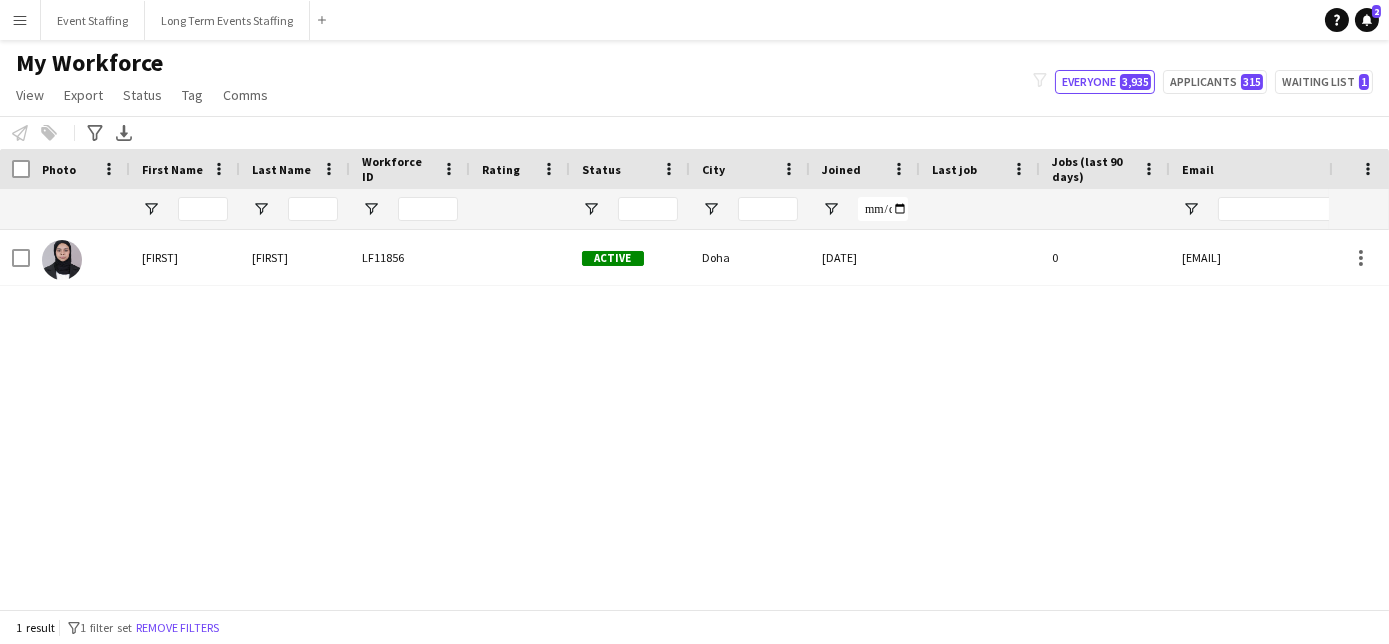 scroll, scrollTop: 0, scrollLeft: 576, axis: horizontal 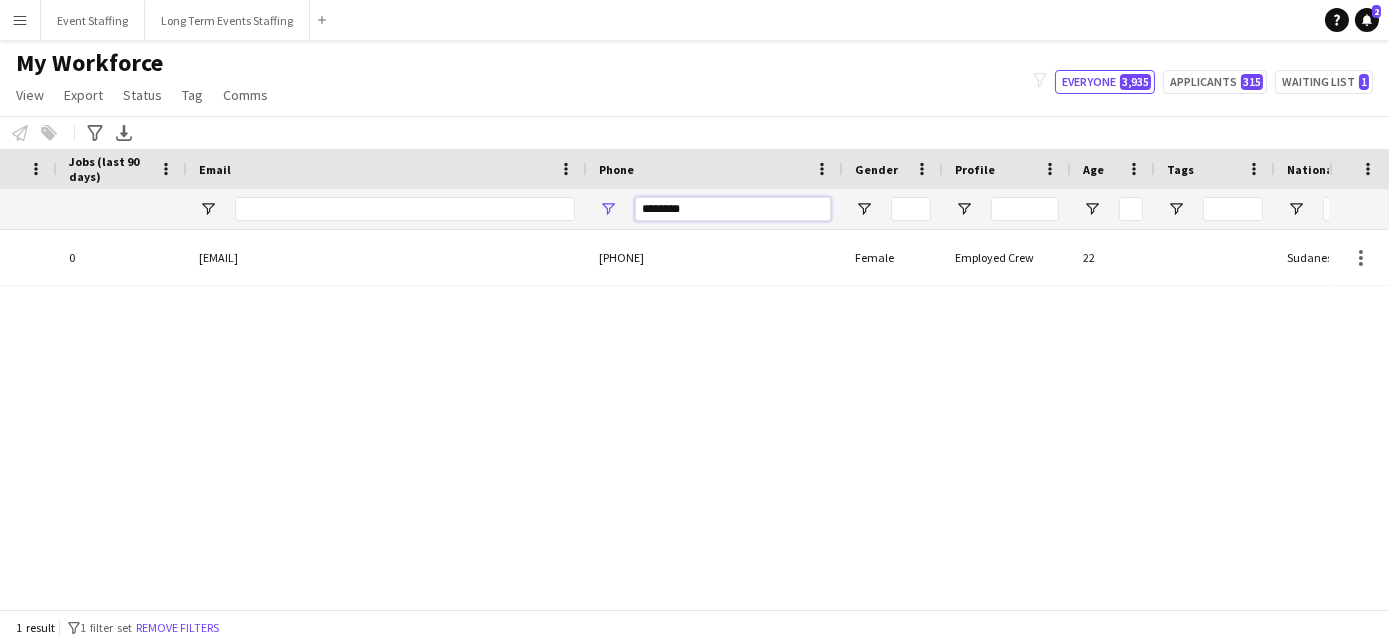 drag, startPoint x: 721, startPoint y: 205, endPoint x: 408, endPoint y: 129, distance: 322.0947 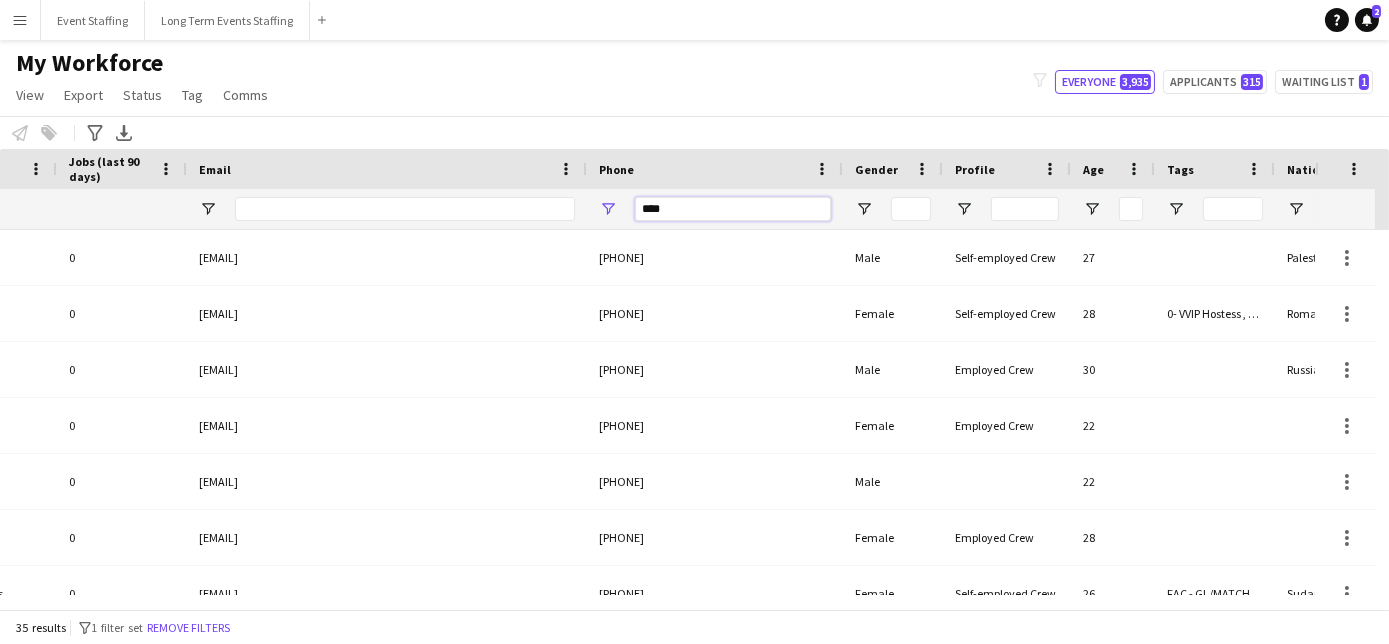 type on "********" 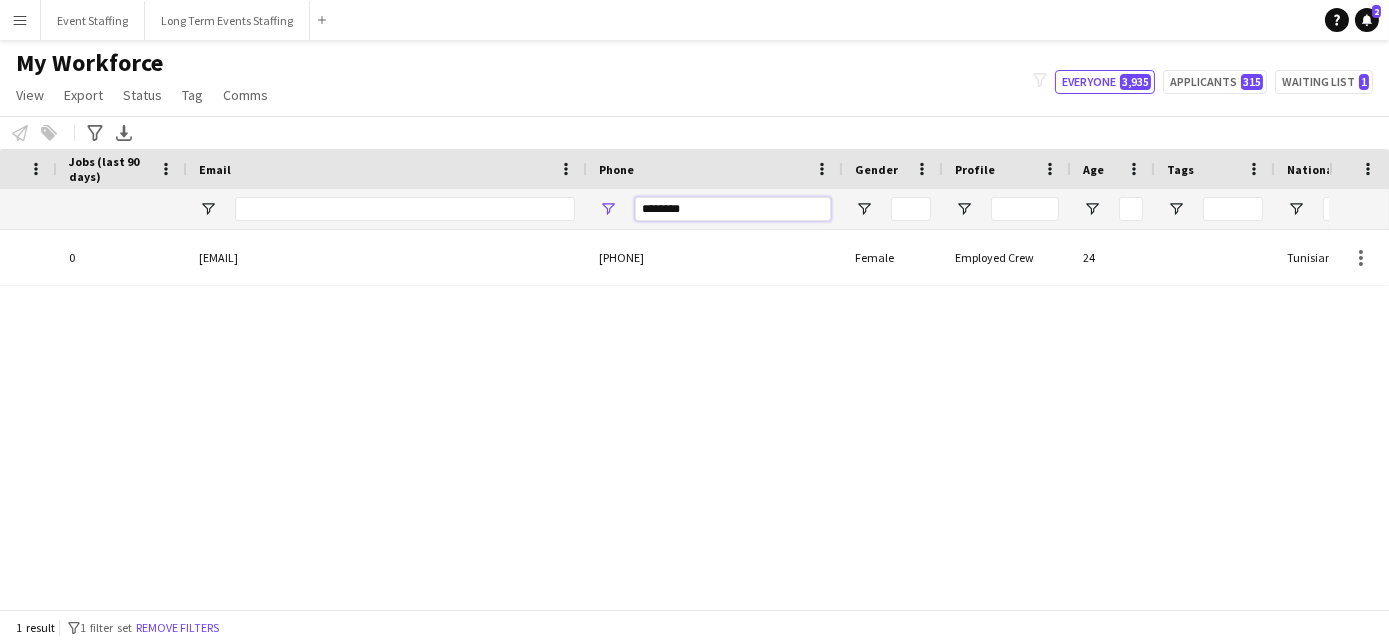 scroll, scrollTop: 0, scrollLeft: 511, axis: horizontal 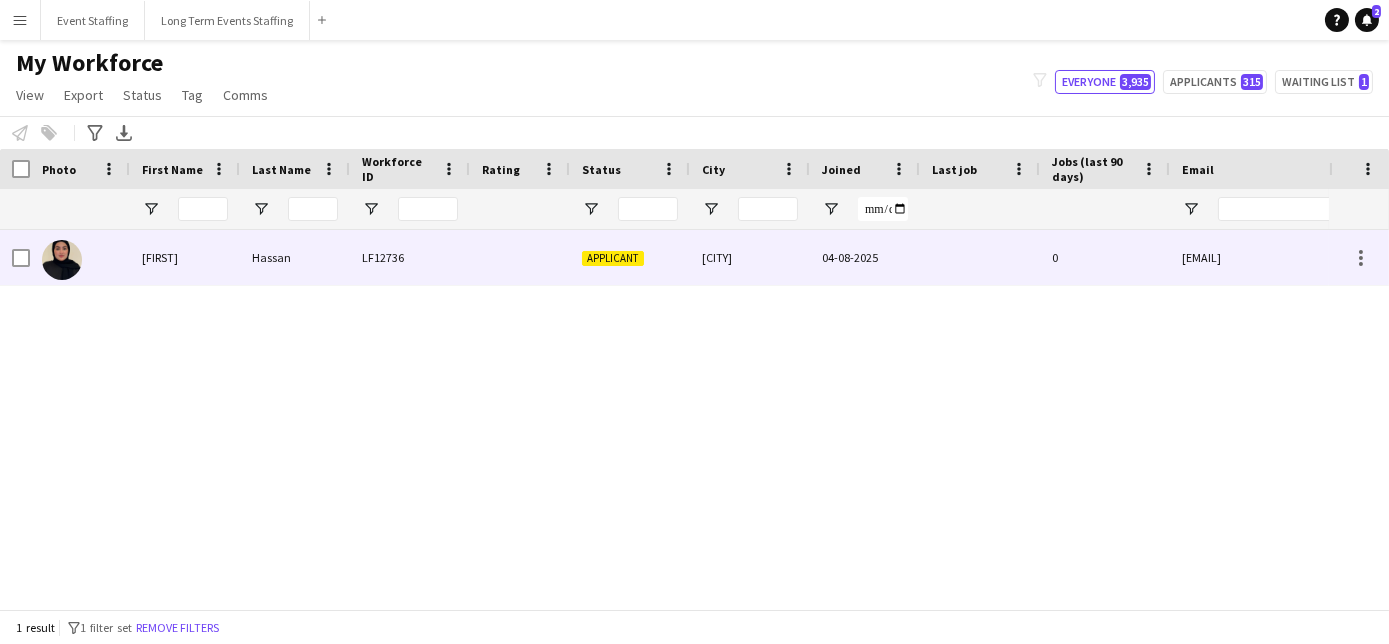 click at bounding box center (62, 260) 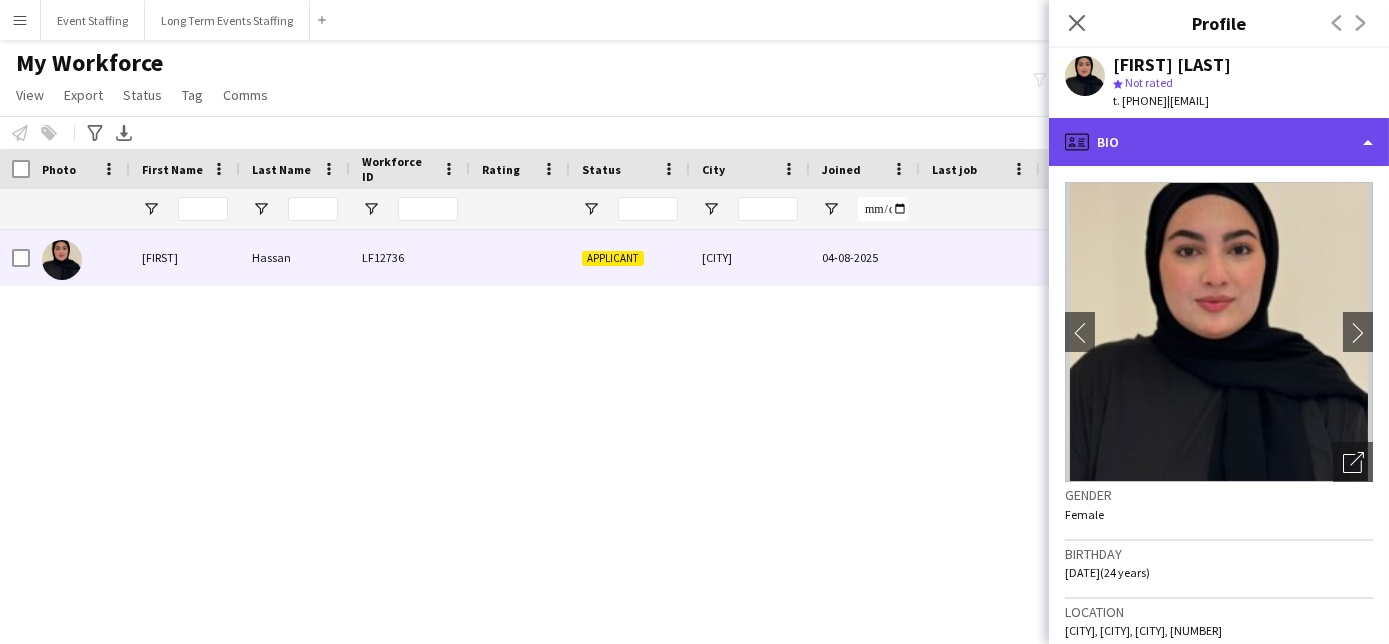 click on "profile
Bio" 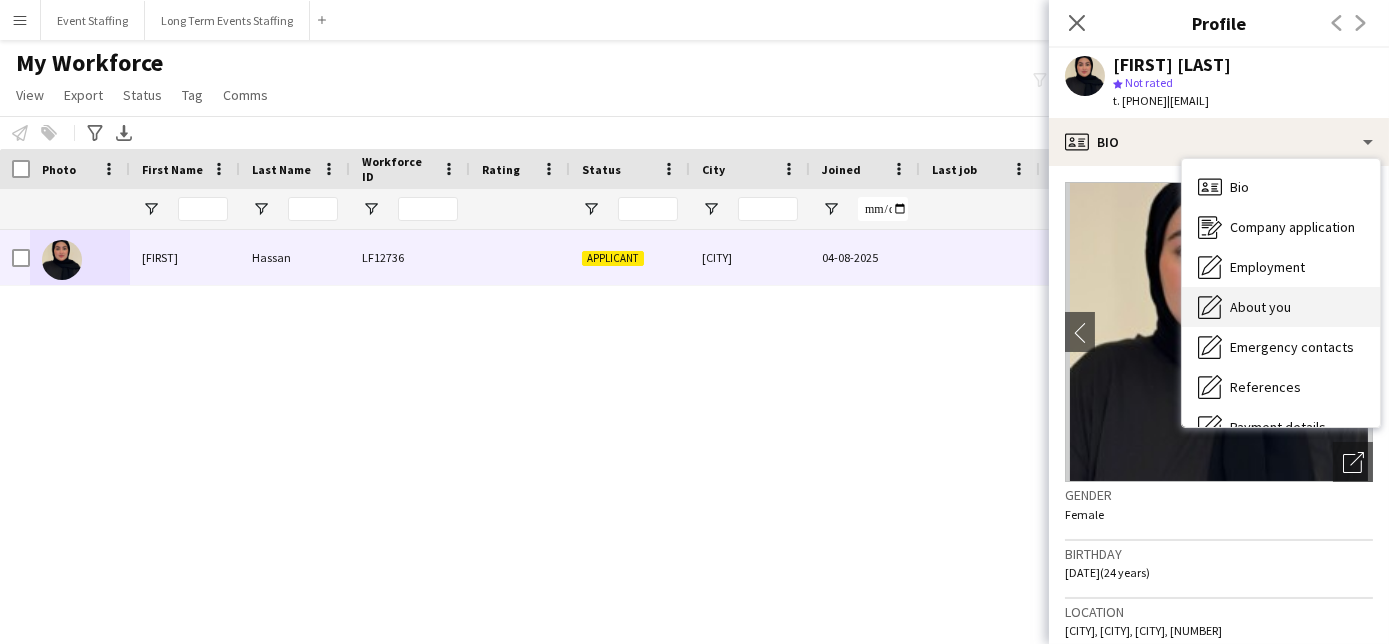 click on "About you
About you" at bounding box center (1281, 307) 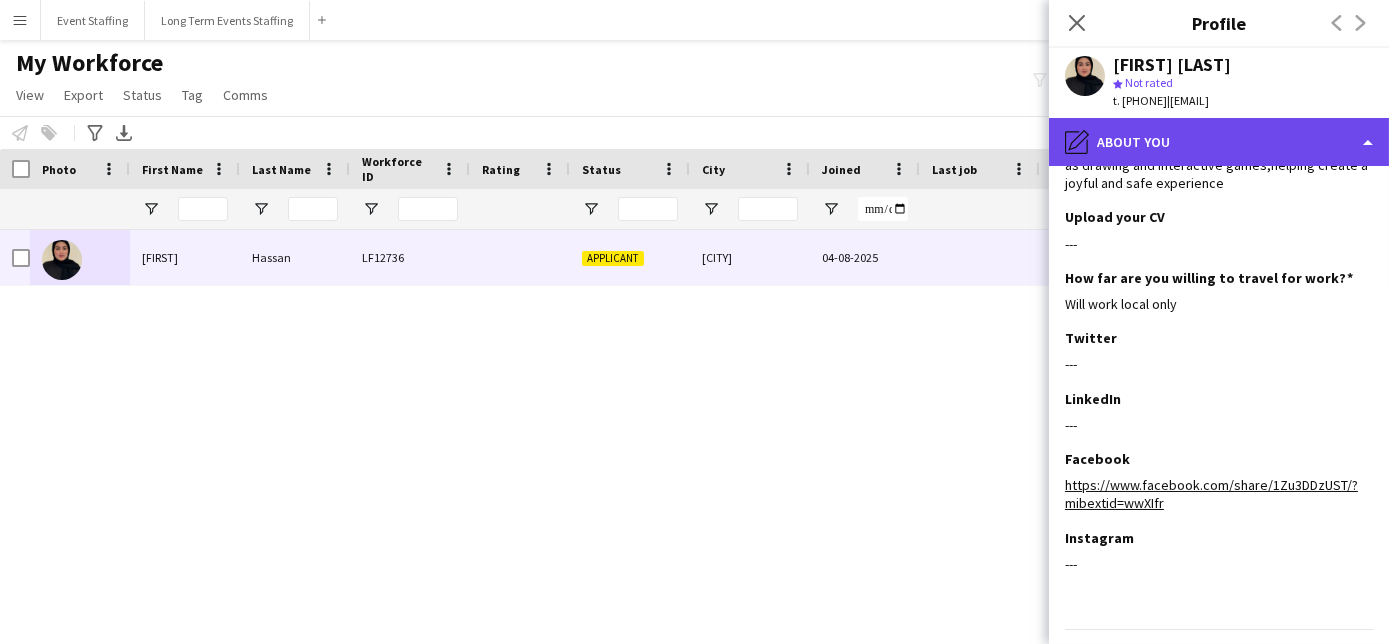 click on "pencil4
About you" 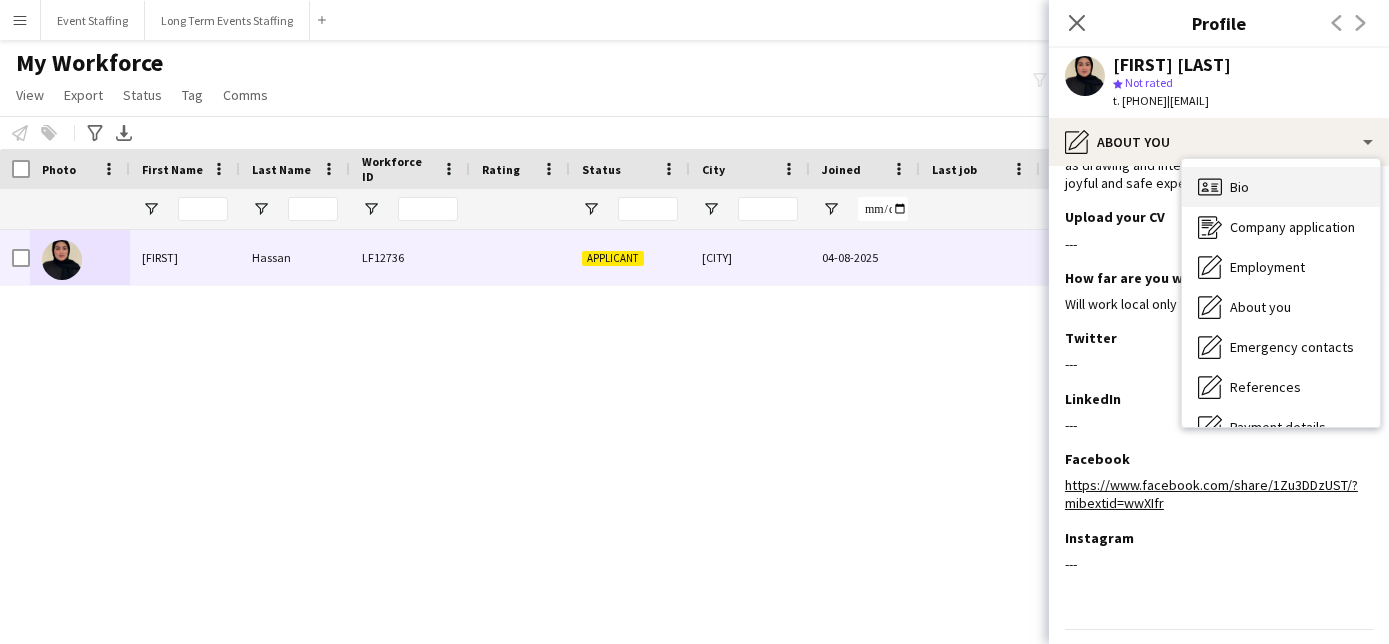 click on "Bio
Bio" at bounding box center [1281, 187] 